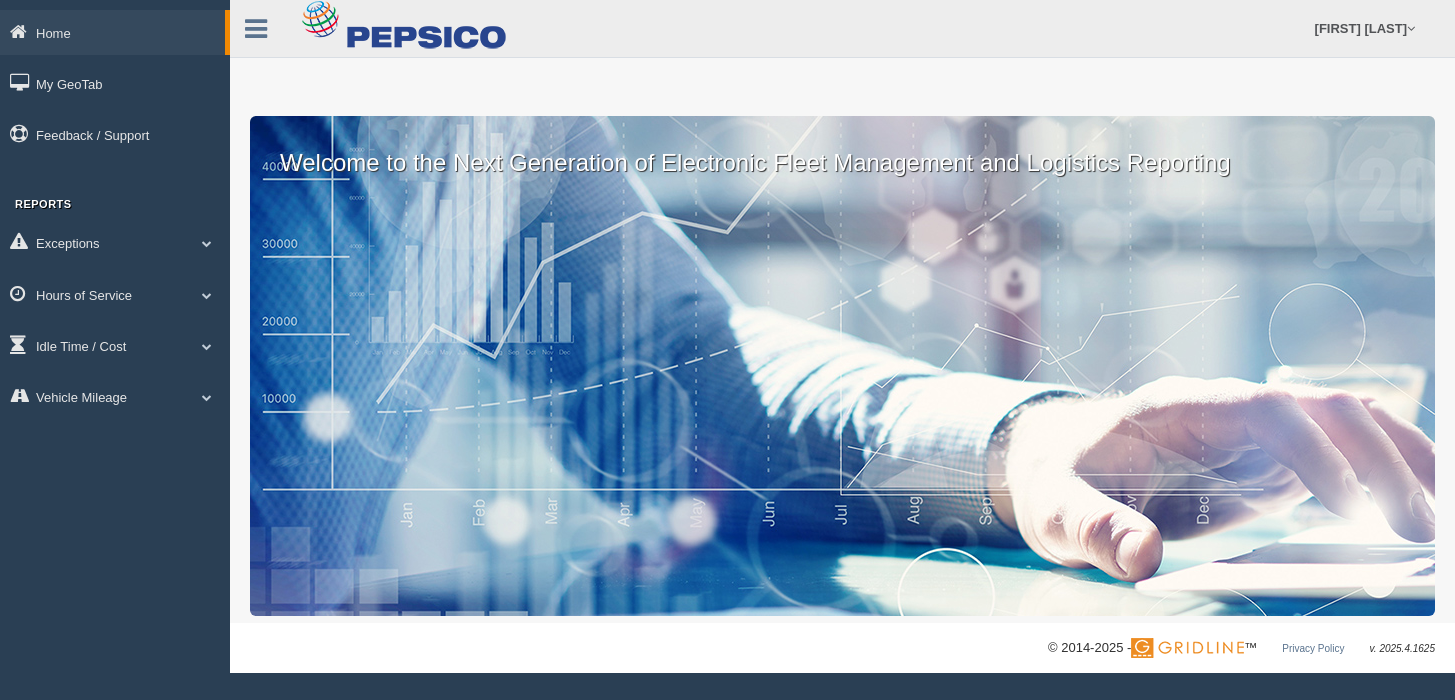 scroll, scrollTop: 0, scrollLeft: 0, axis: both 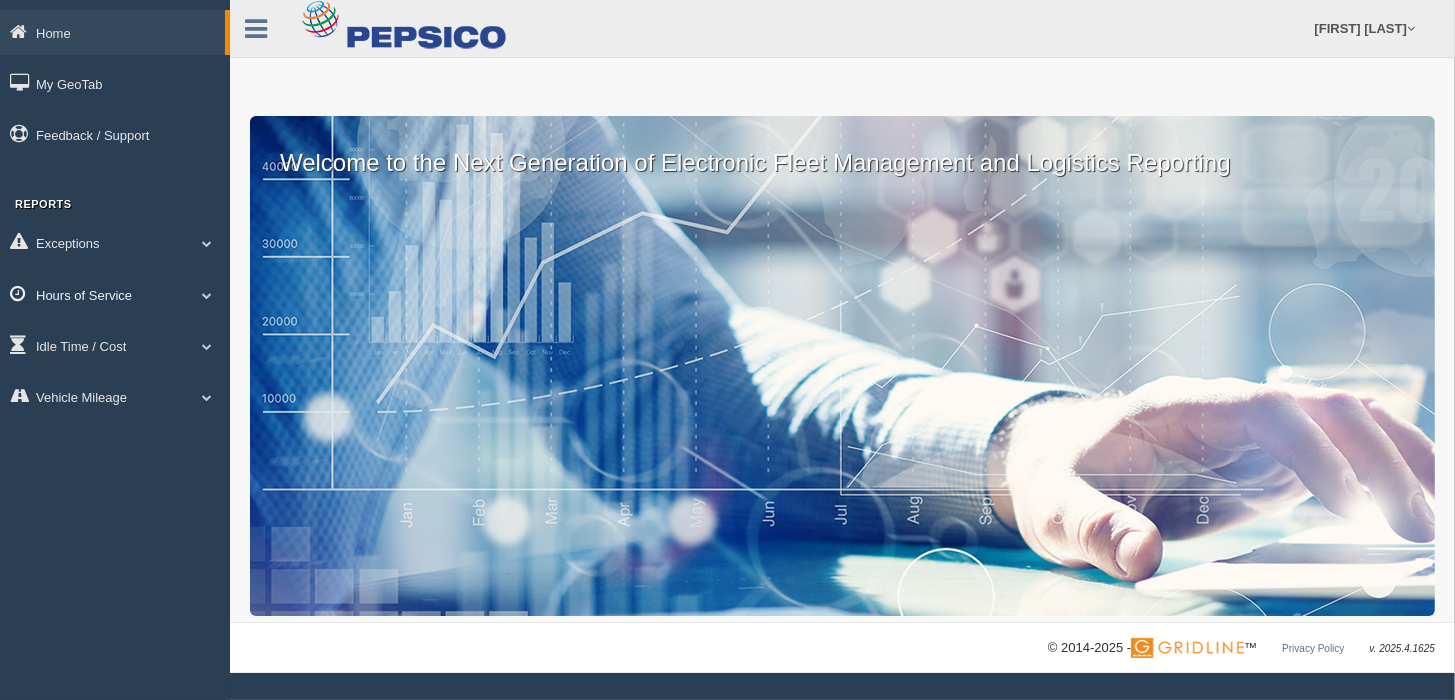 click on "Hours of Service" at bounding box center (115, 294) 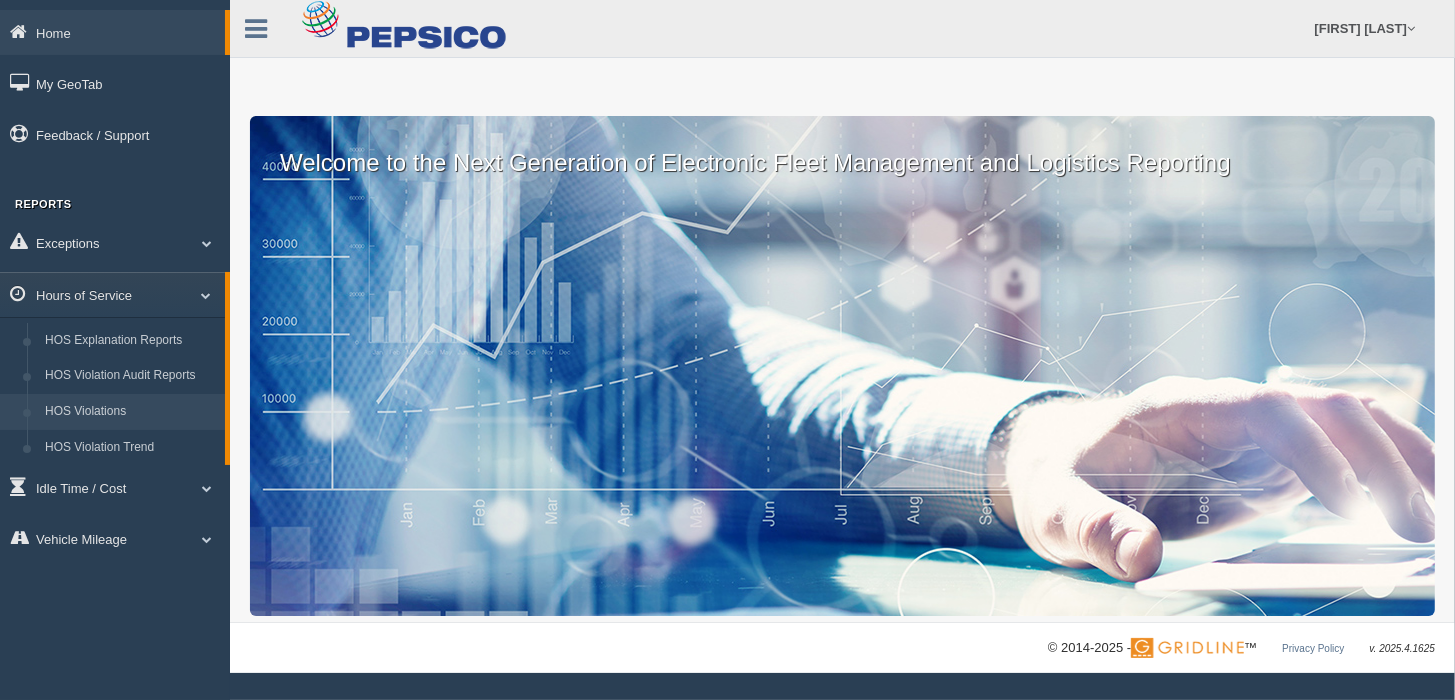 click on "HOS Violations" at bounding box center [130, 412] 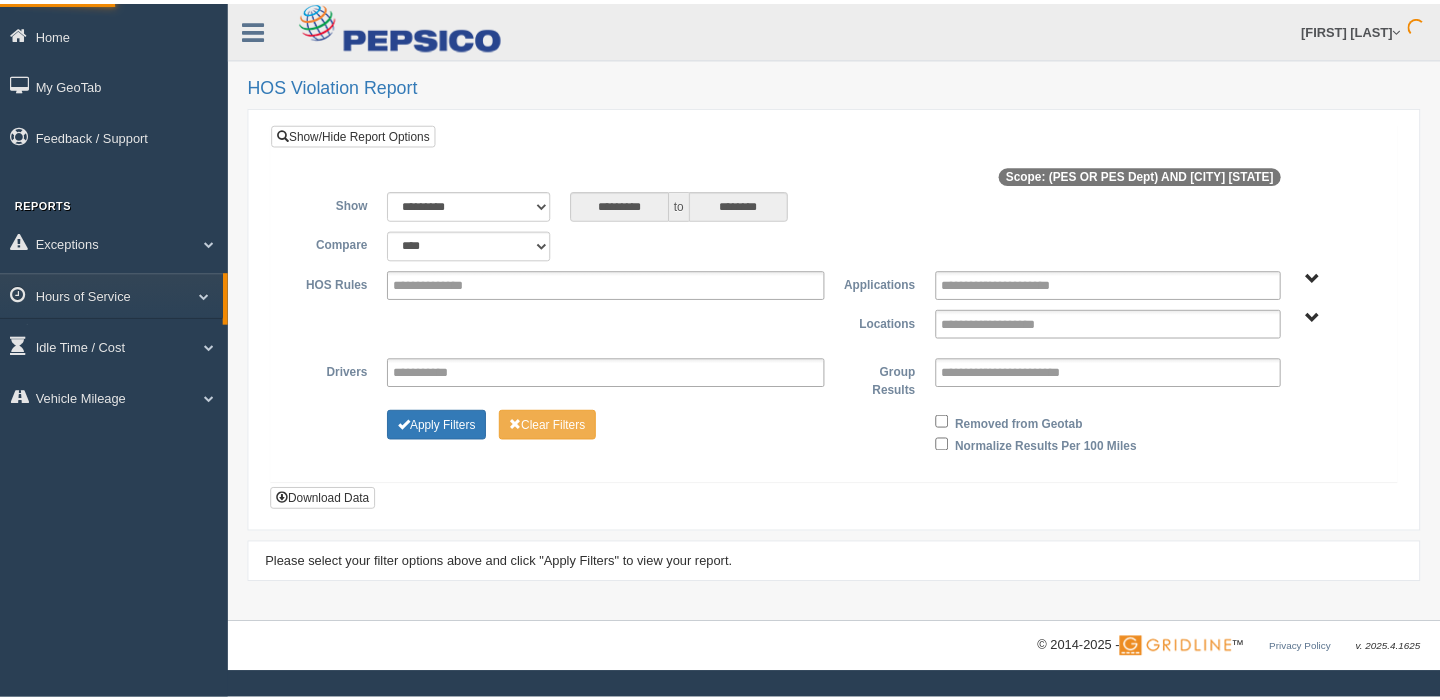 scroll, scrollTop: 0, scrollLeft: 0, axis: both 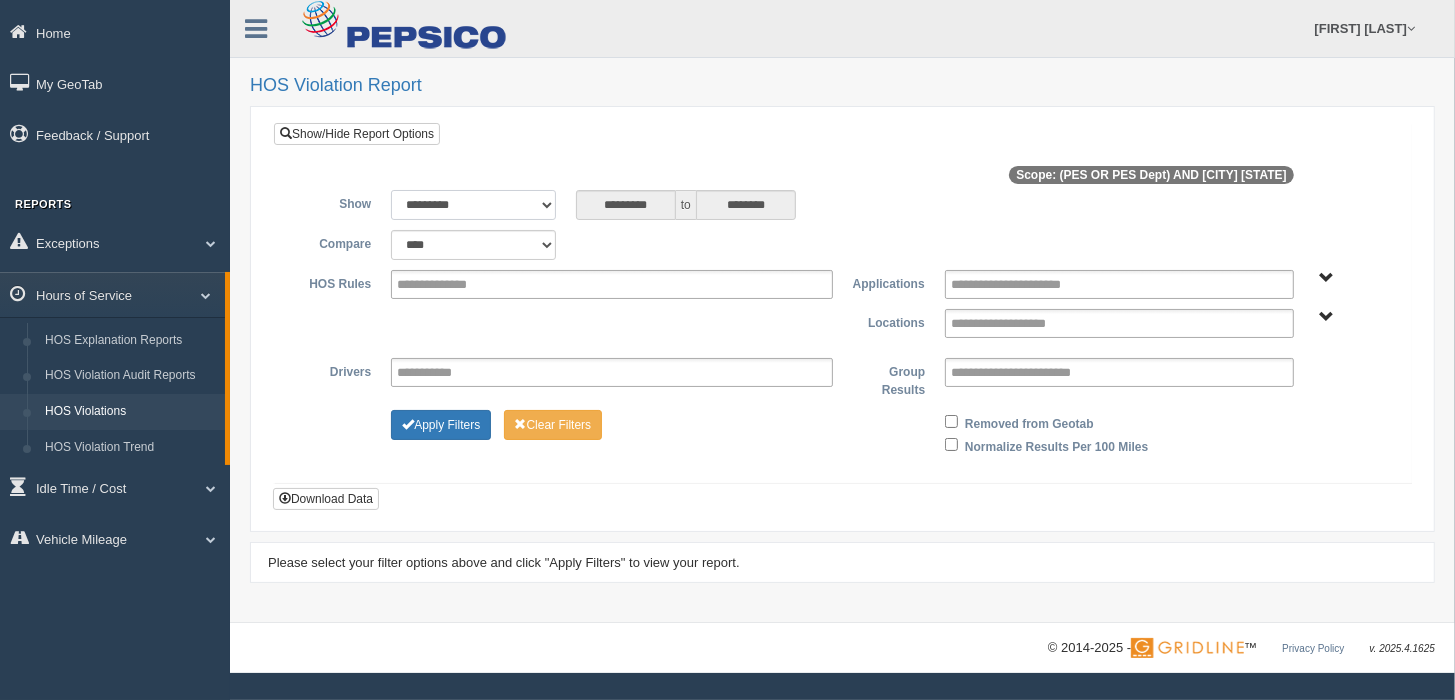 click on "**********" at bounding box center (473, 205) 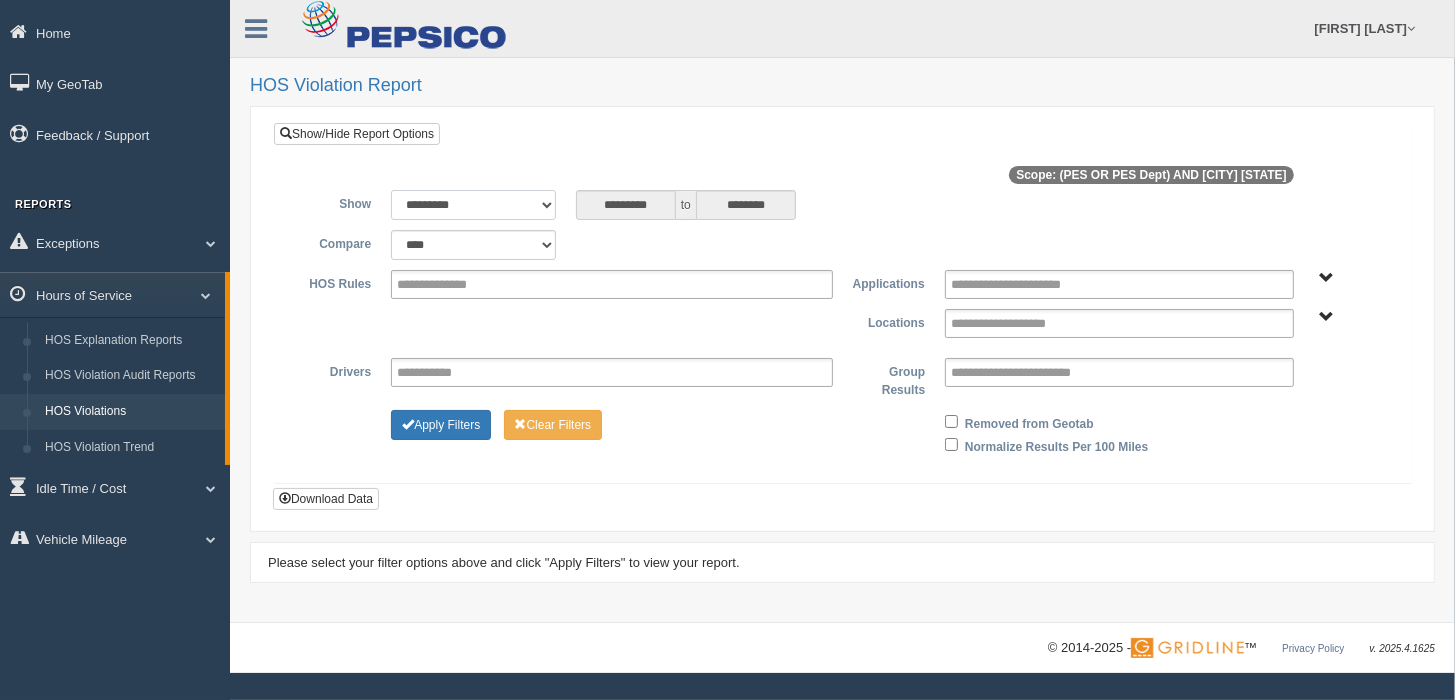 select on "******" 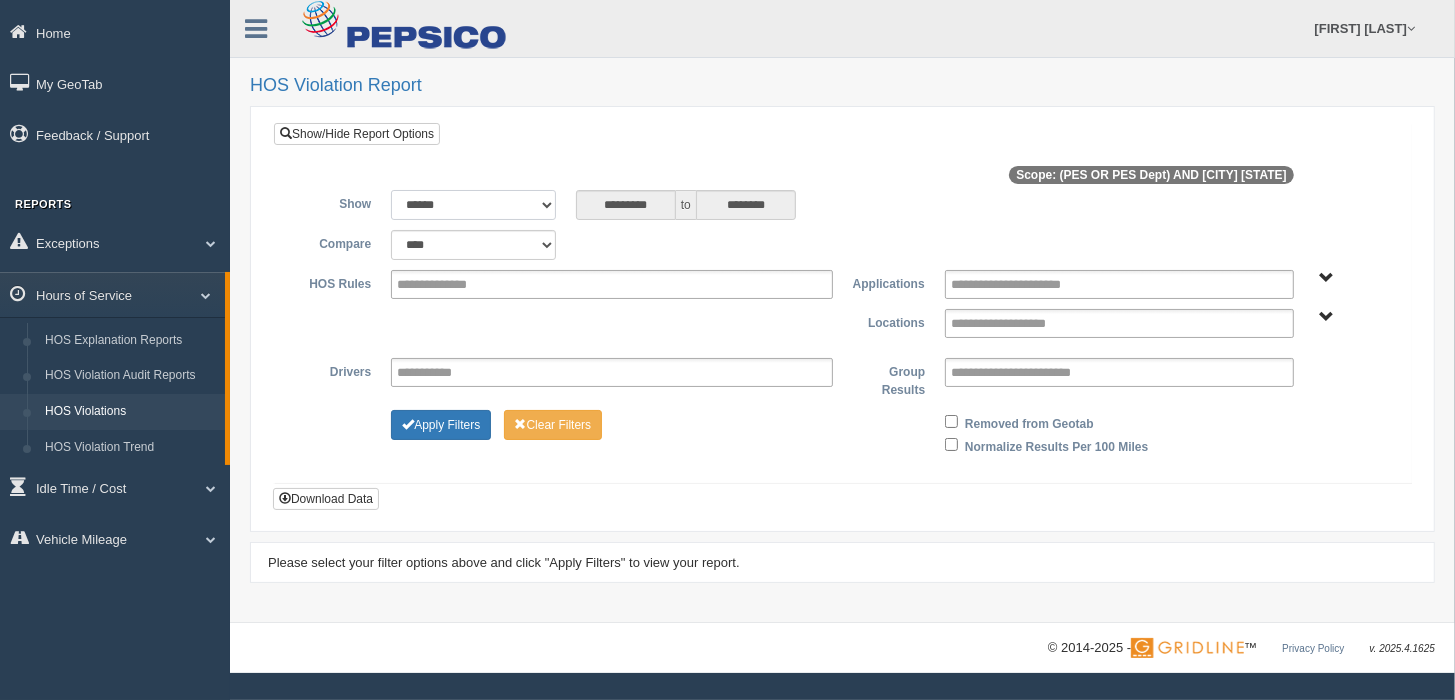 click on "**********" at bounding box center [473, 205] 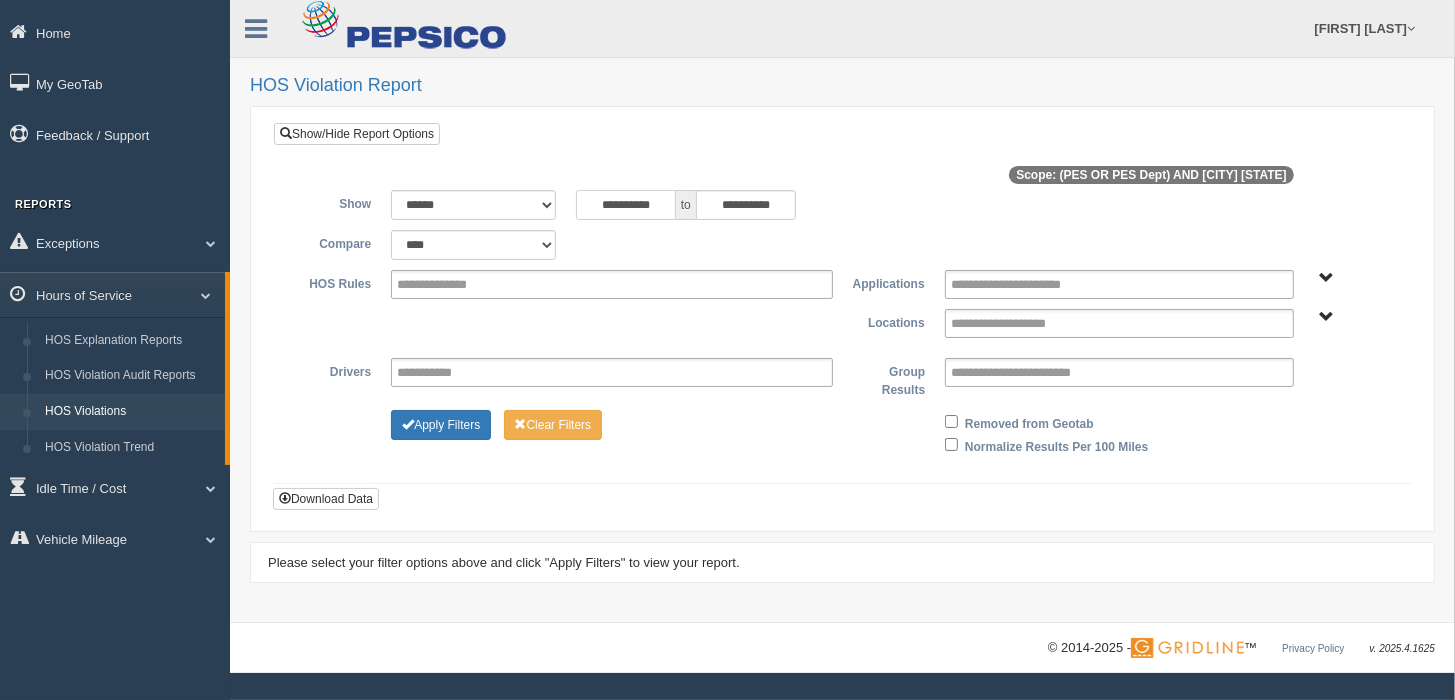 click on "**********" at bounding box center [626, 205] 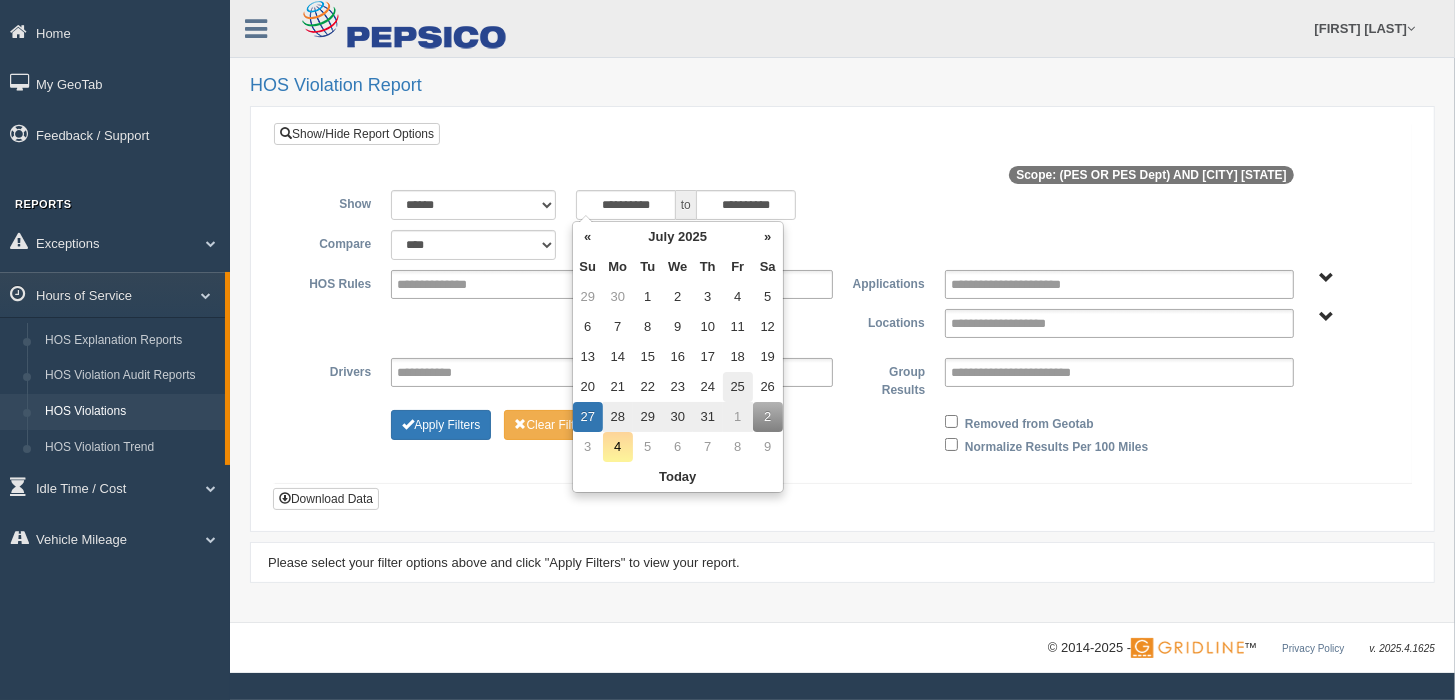 click on "25" at bounding box center [738, 387] 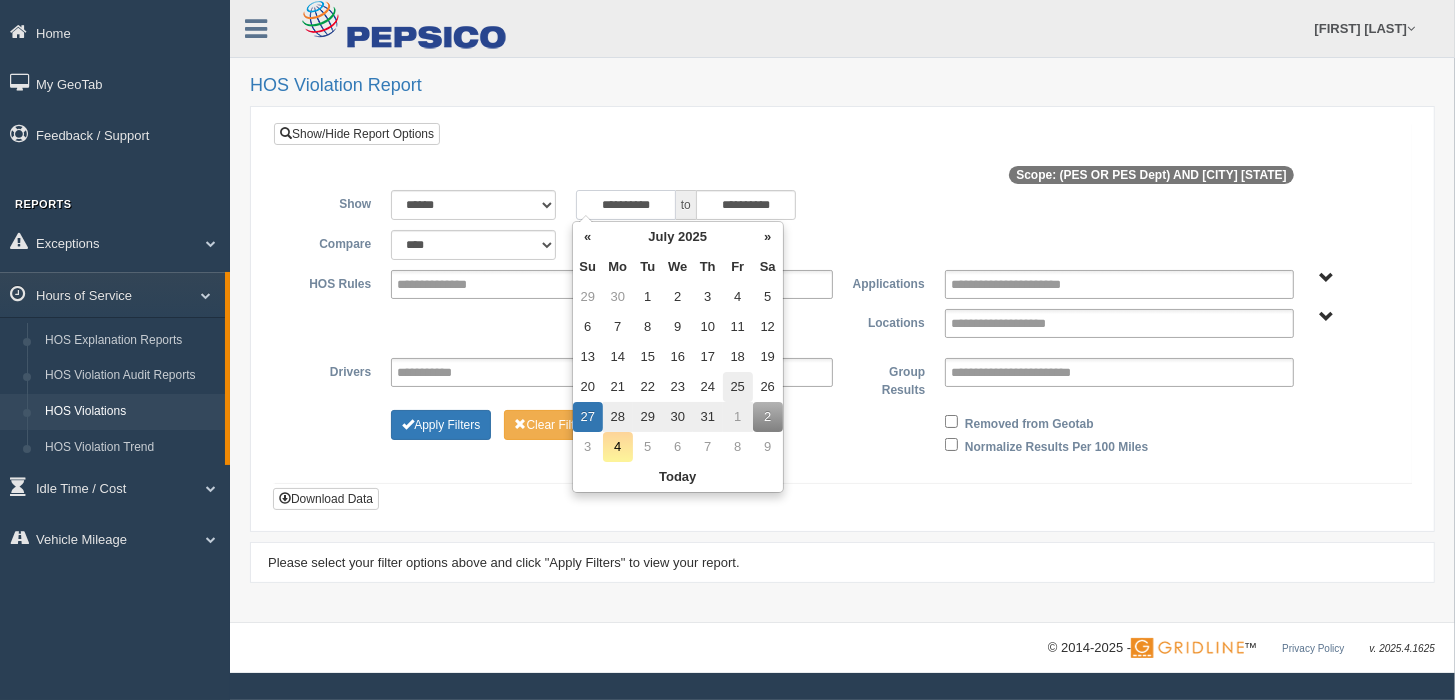 type on "**********" 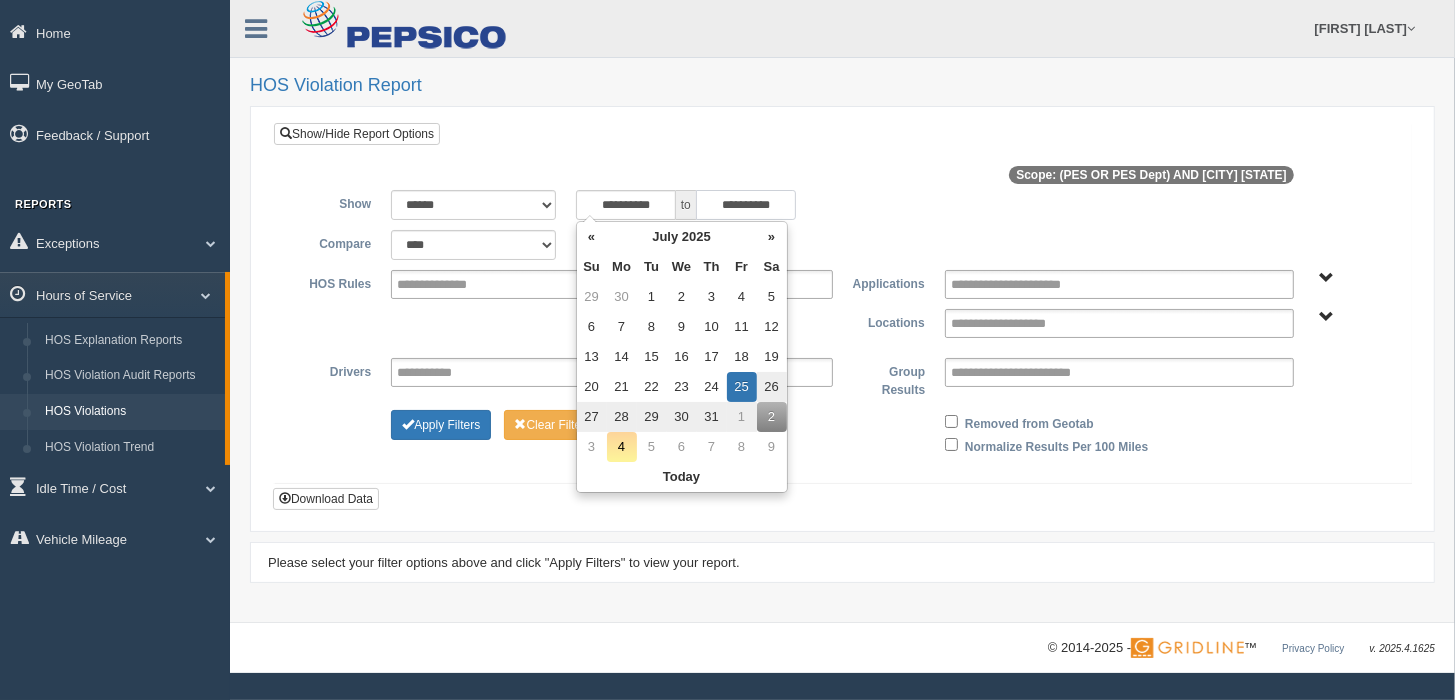 click on "**********" at bounding box center (746, 205) 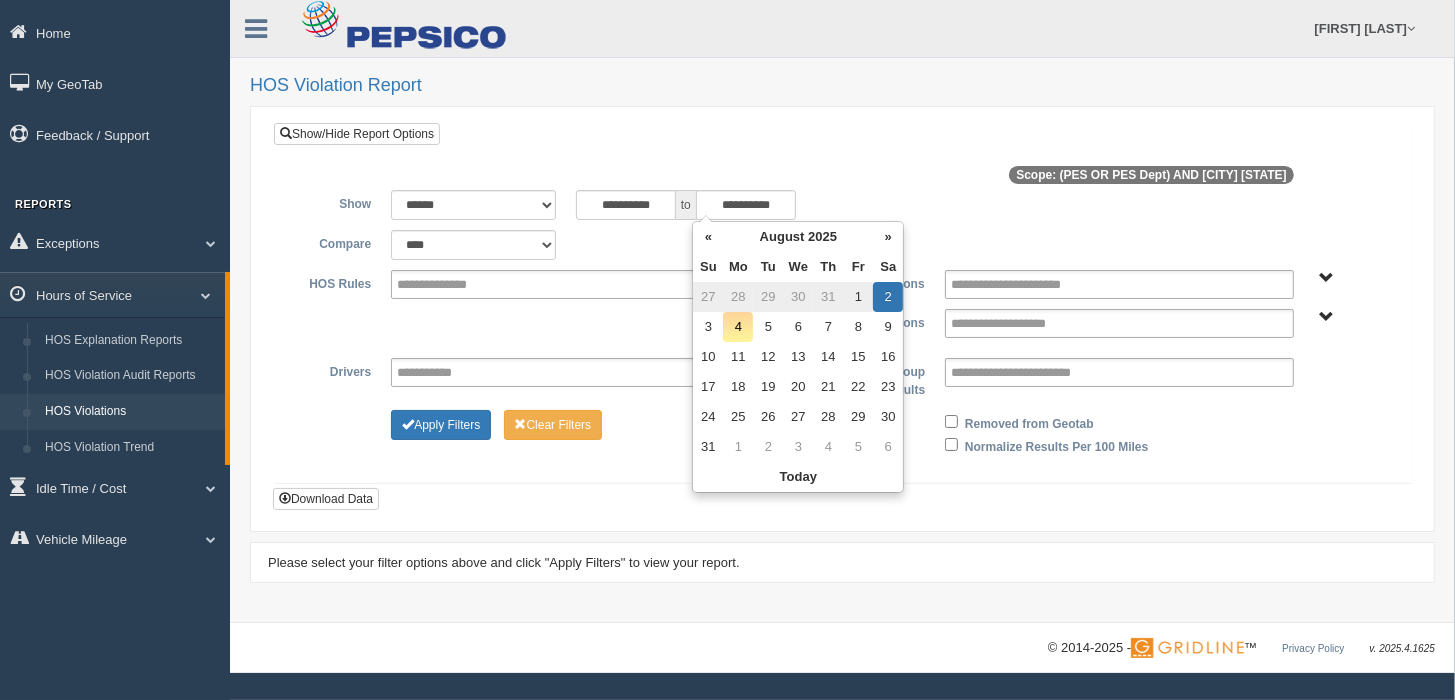 click on "31" at bounding box center [828, 297] 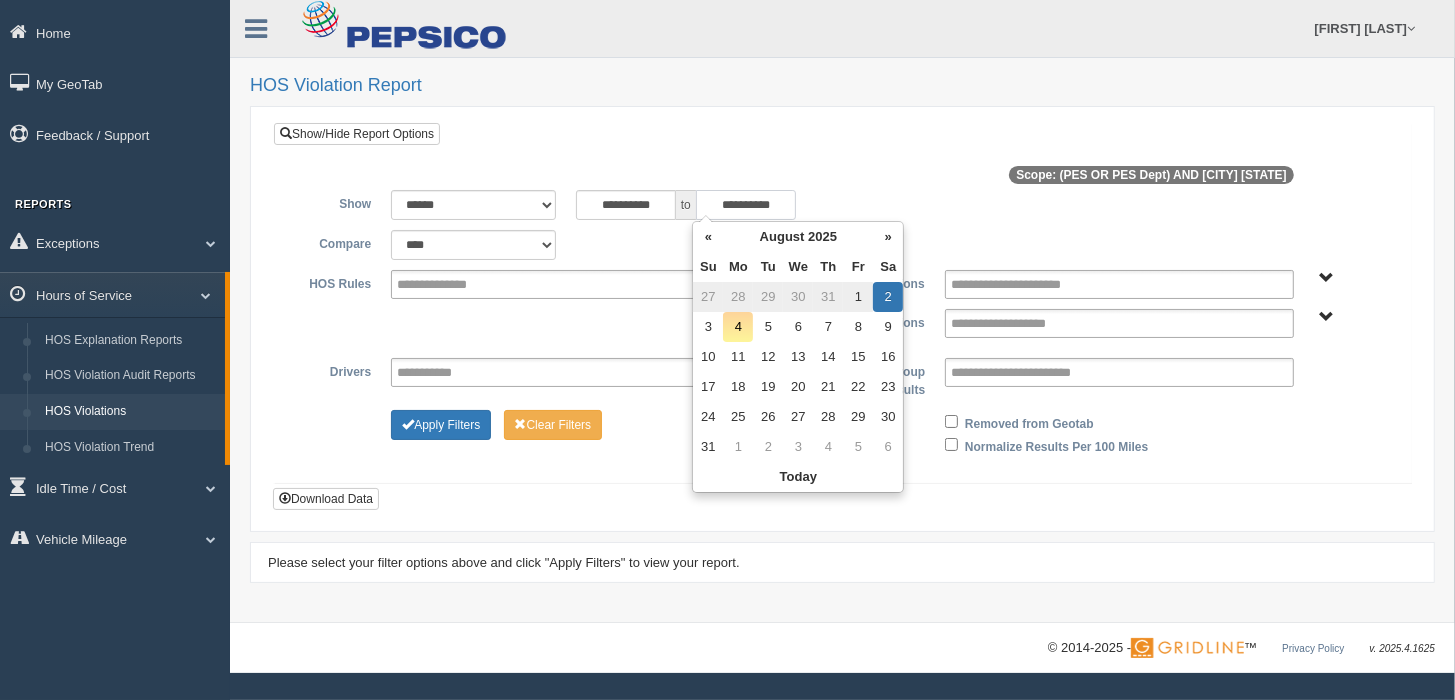 type on "**********" 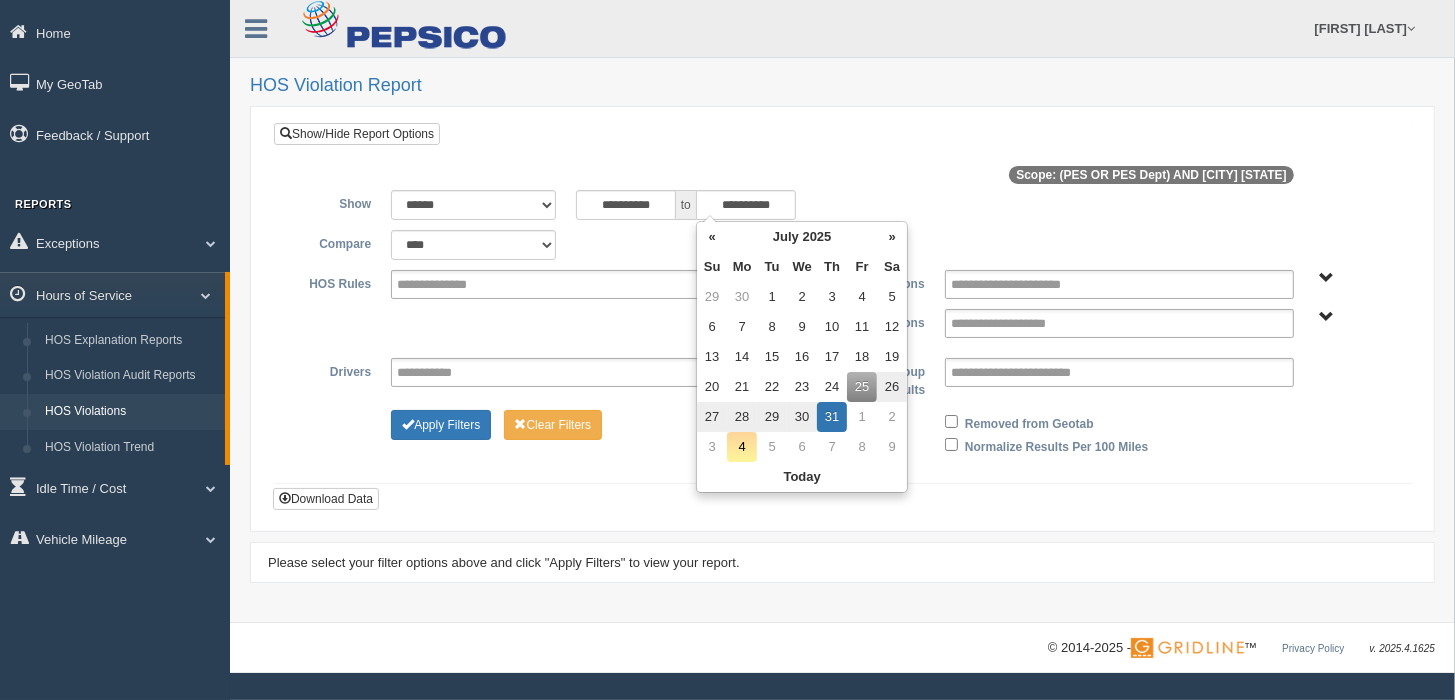 click on "**********" at bounding box center [842, 321] 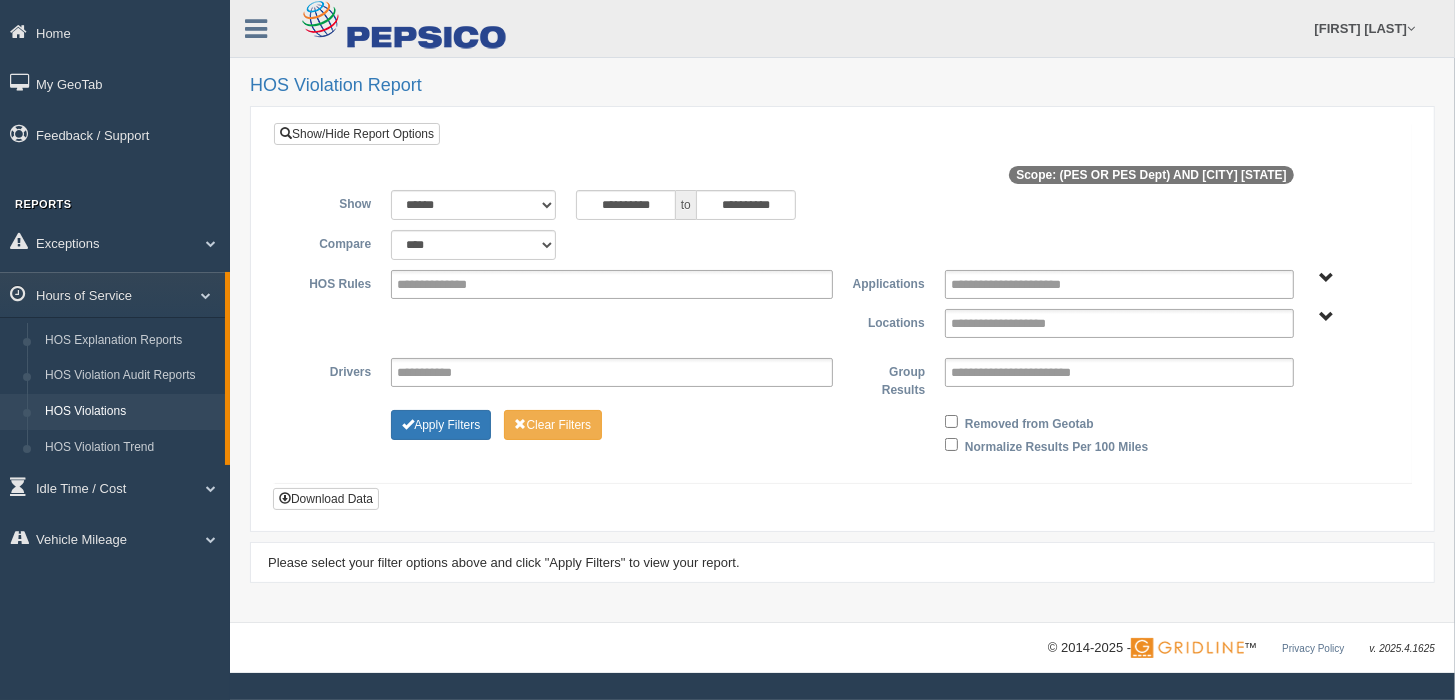 type 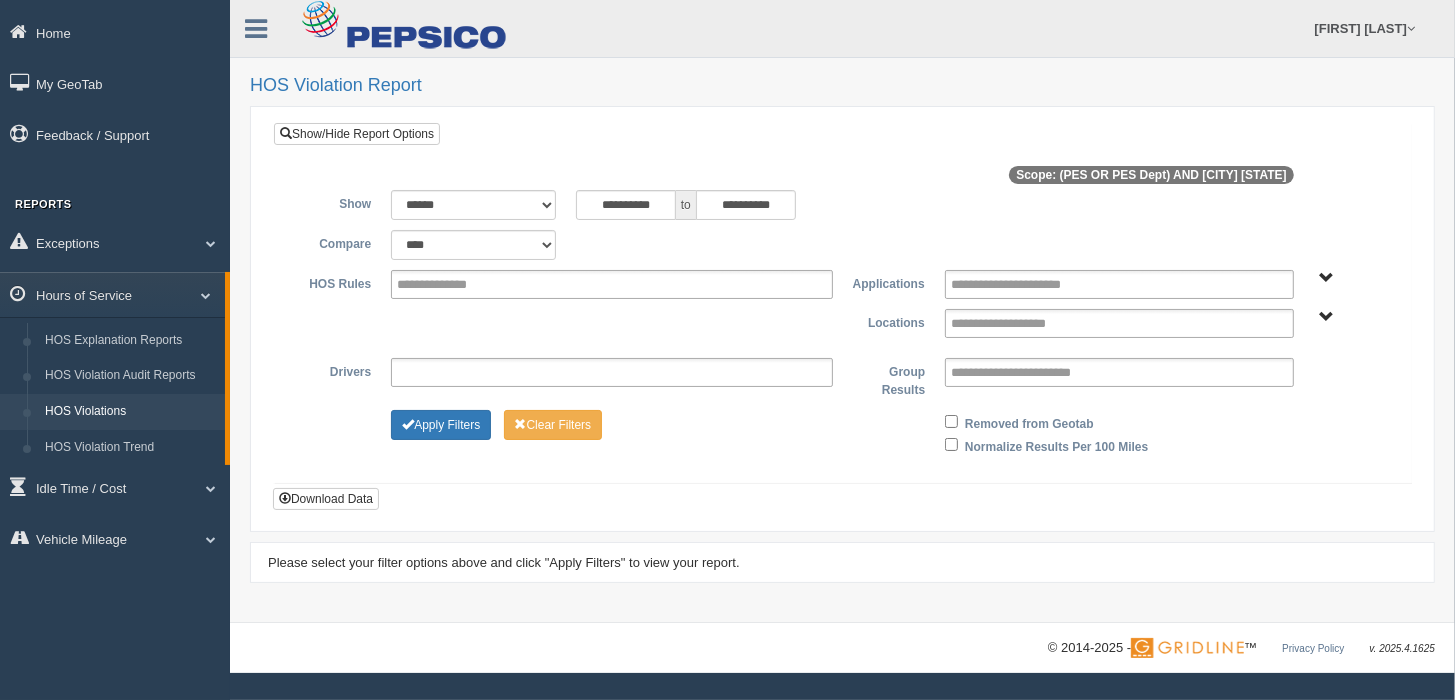 click at bounding box center (612, 372) 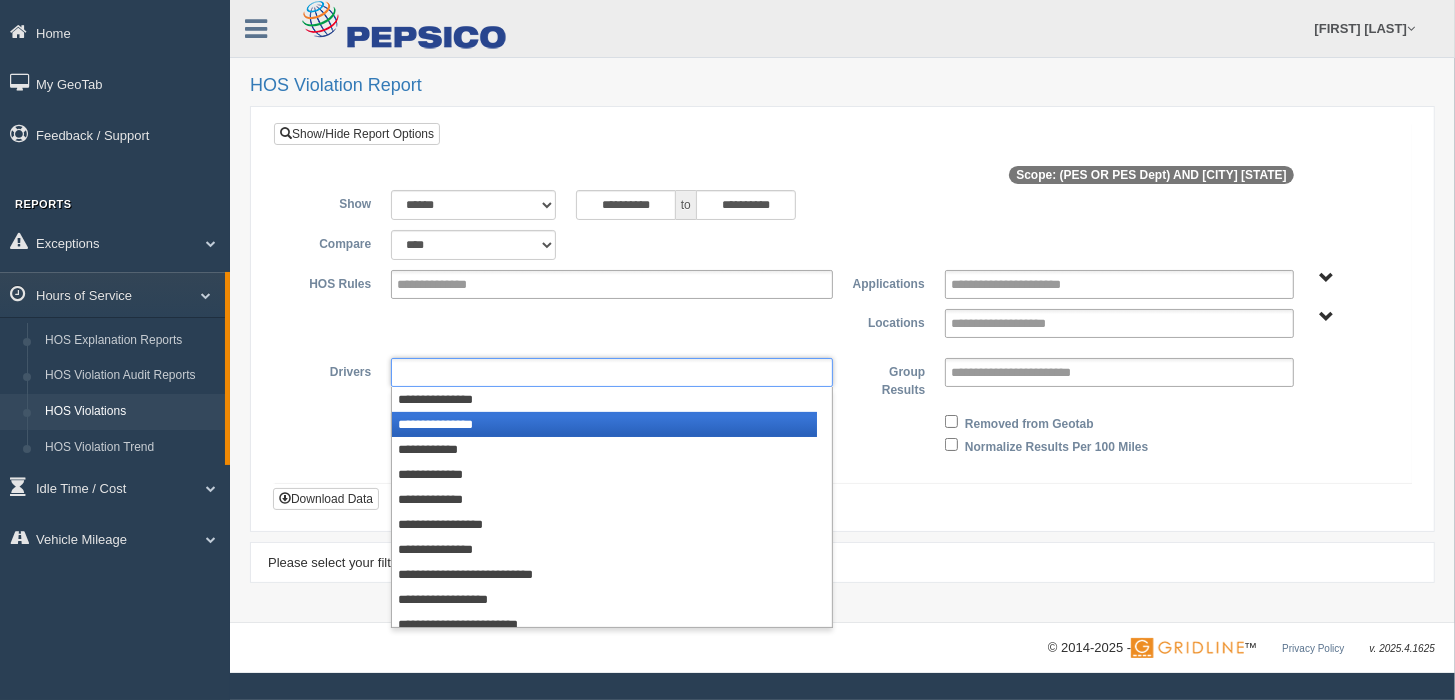 click on "**********" at bounding box center [604, 424] 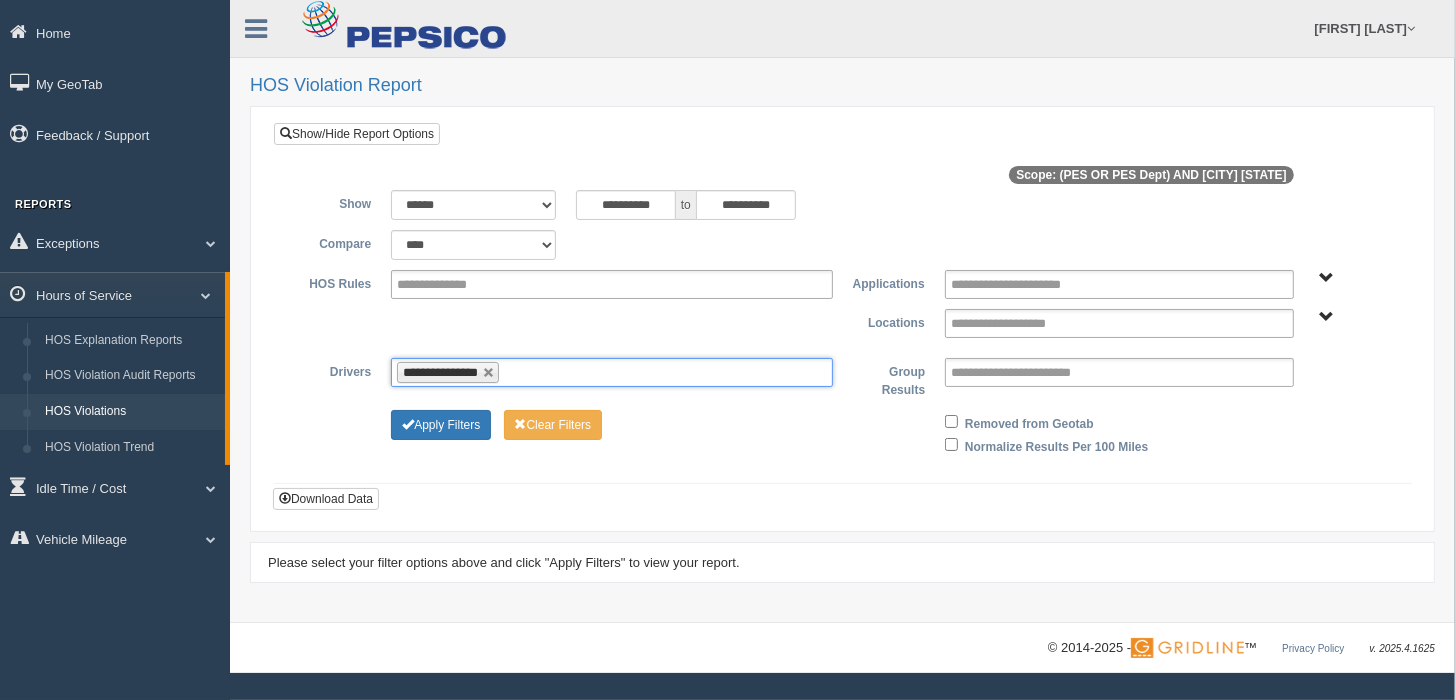 click on "**********" at bounding box center (612, 372) 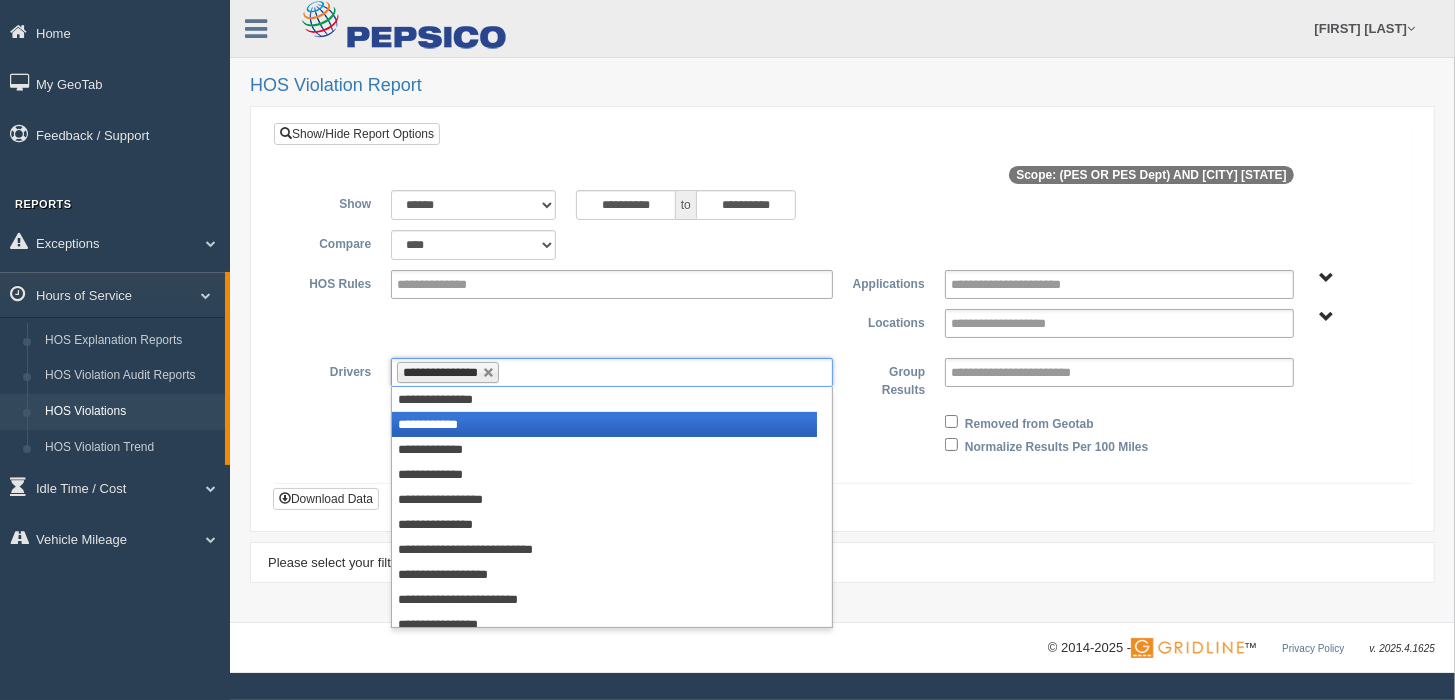 click on "**********" at bounding box center [604, 424] 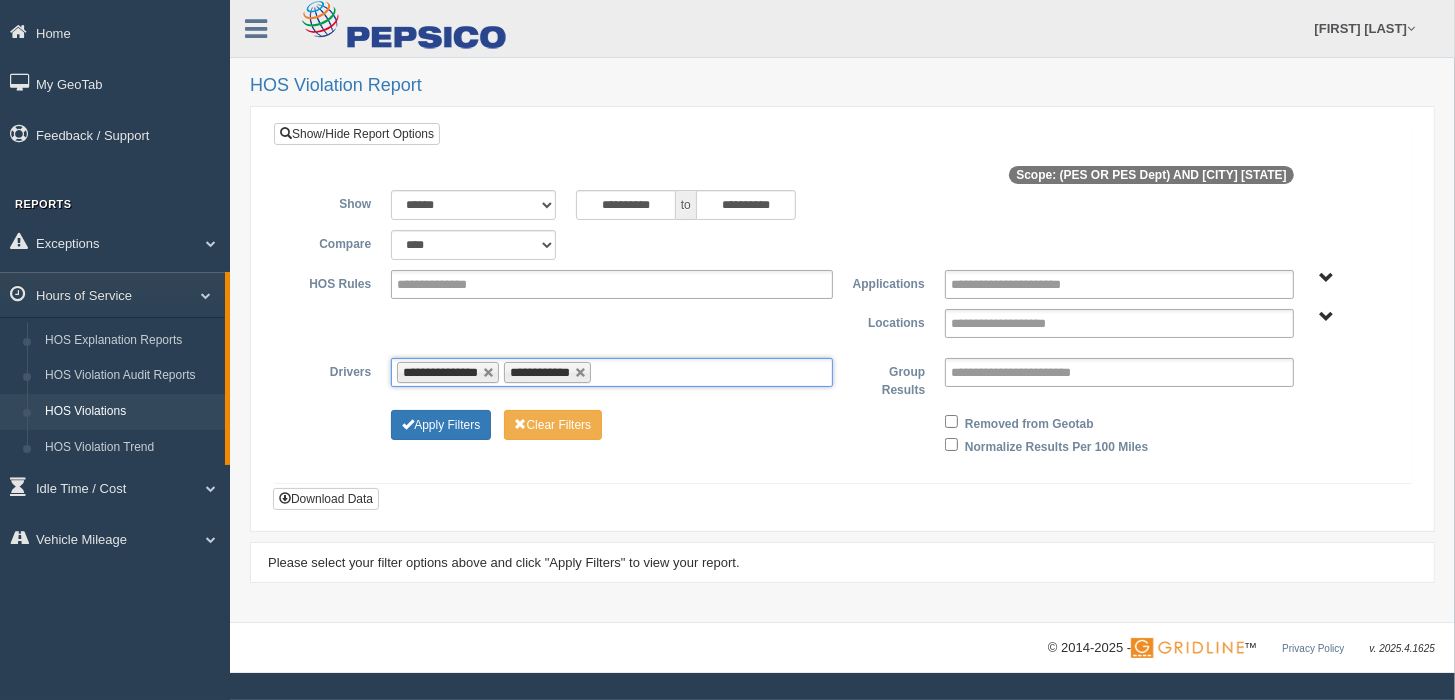click at bounding box center [608, 372] 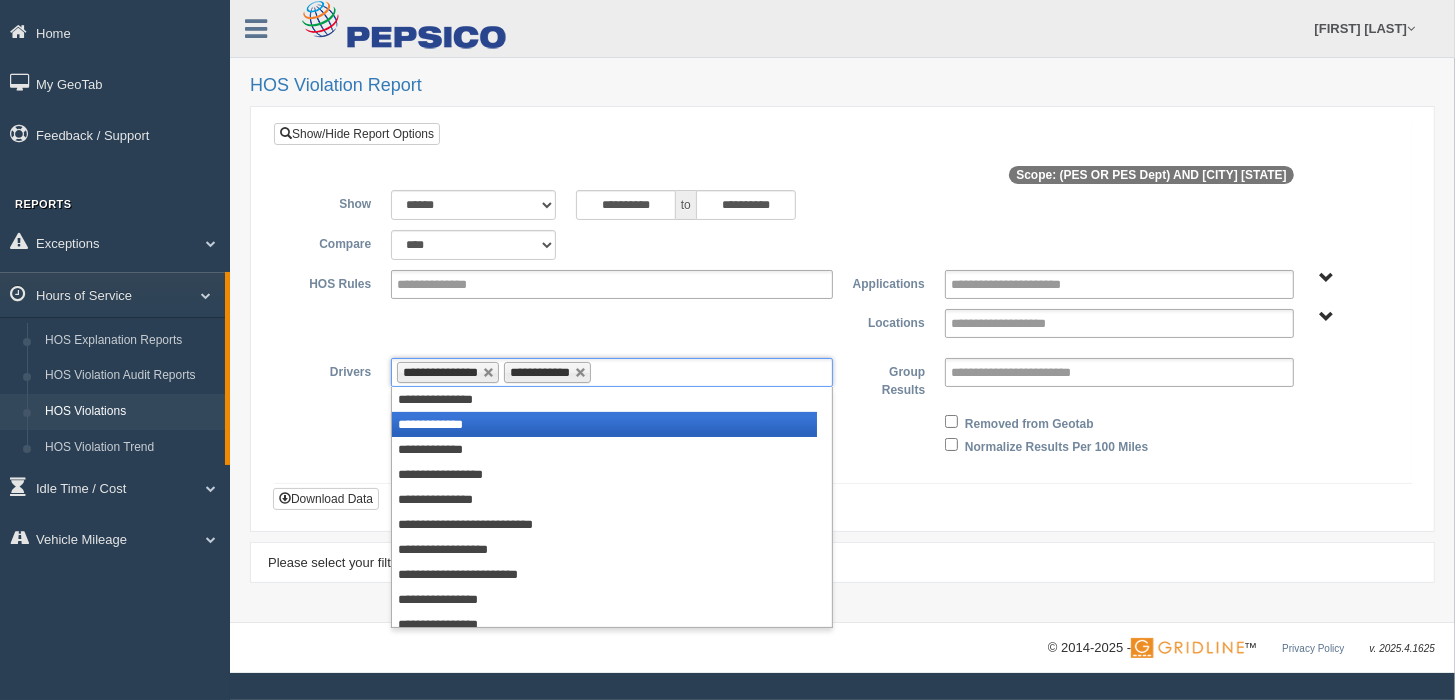 click on "**********" at bounding box center (604, 424) 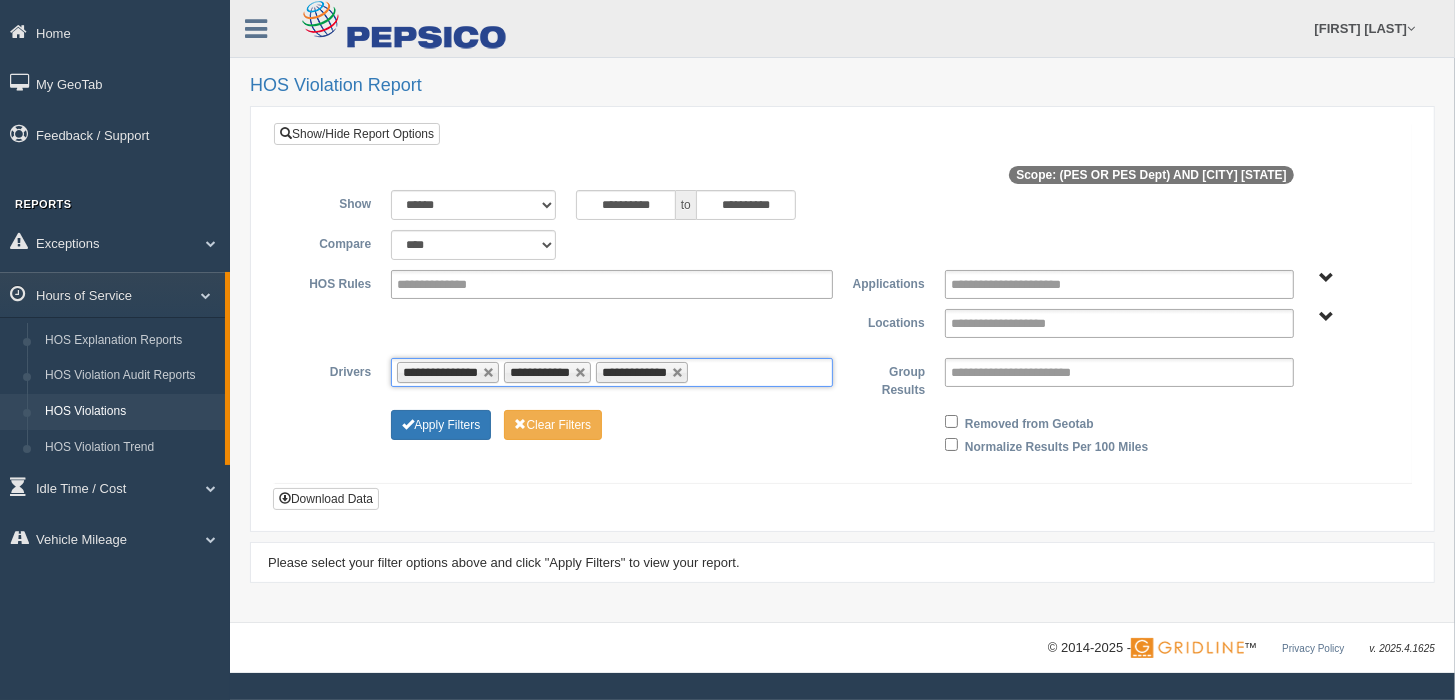 click at bounding box center [705, 372] 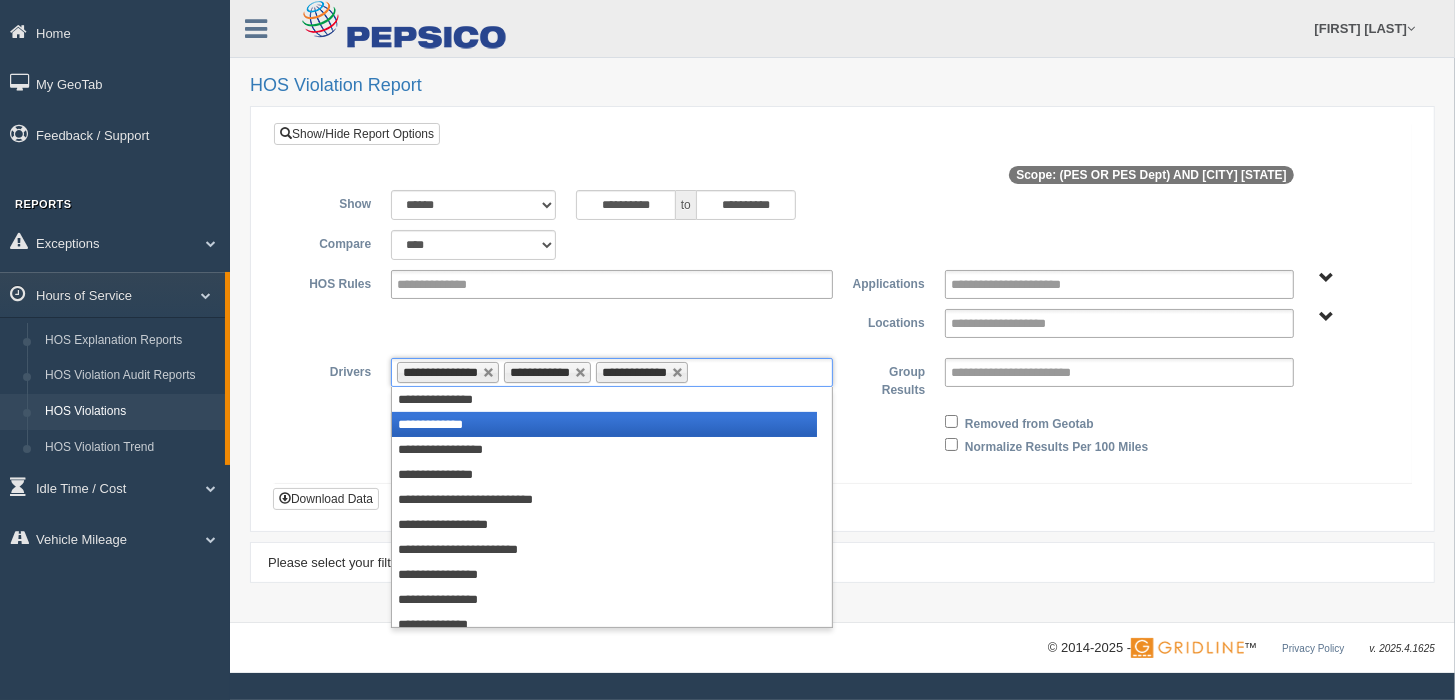 click on "**********" at bounding box center (604, 424) 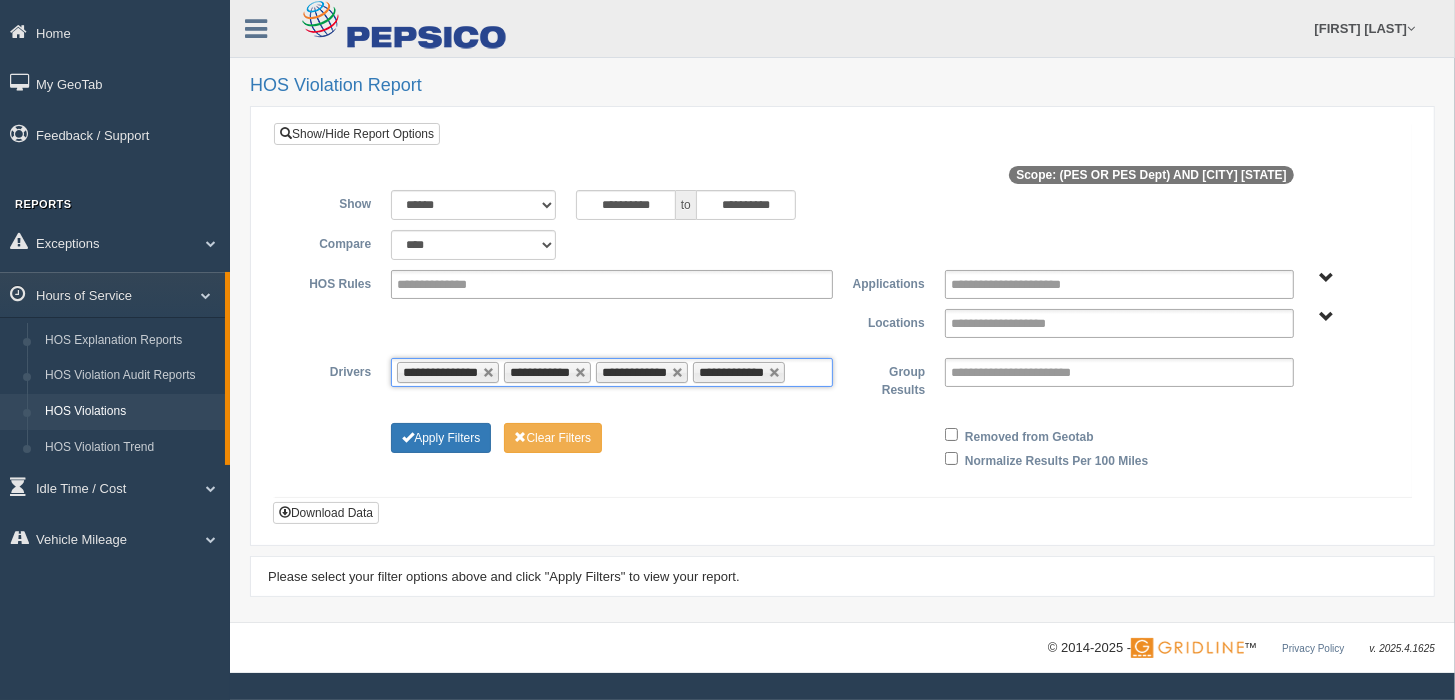 click on "**********" at bounding box center (612, 372) 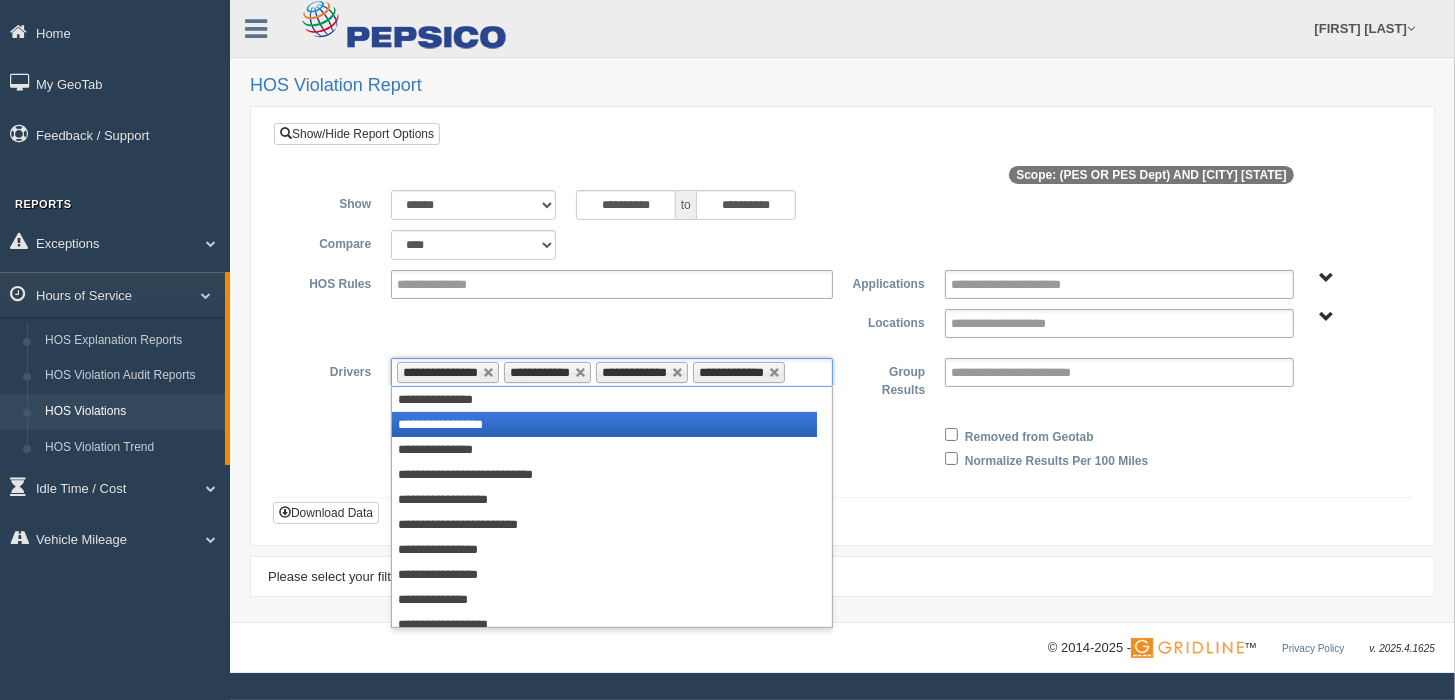 click on "**********" at bounding box center (604, 424) 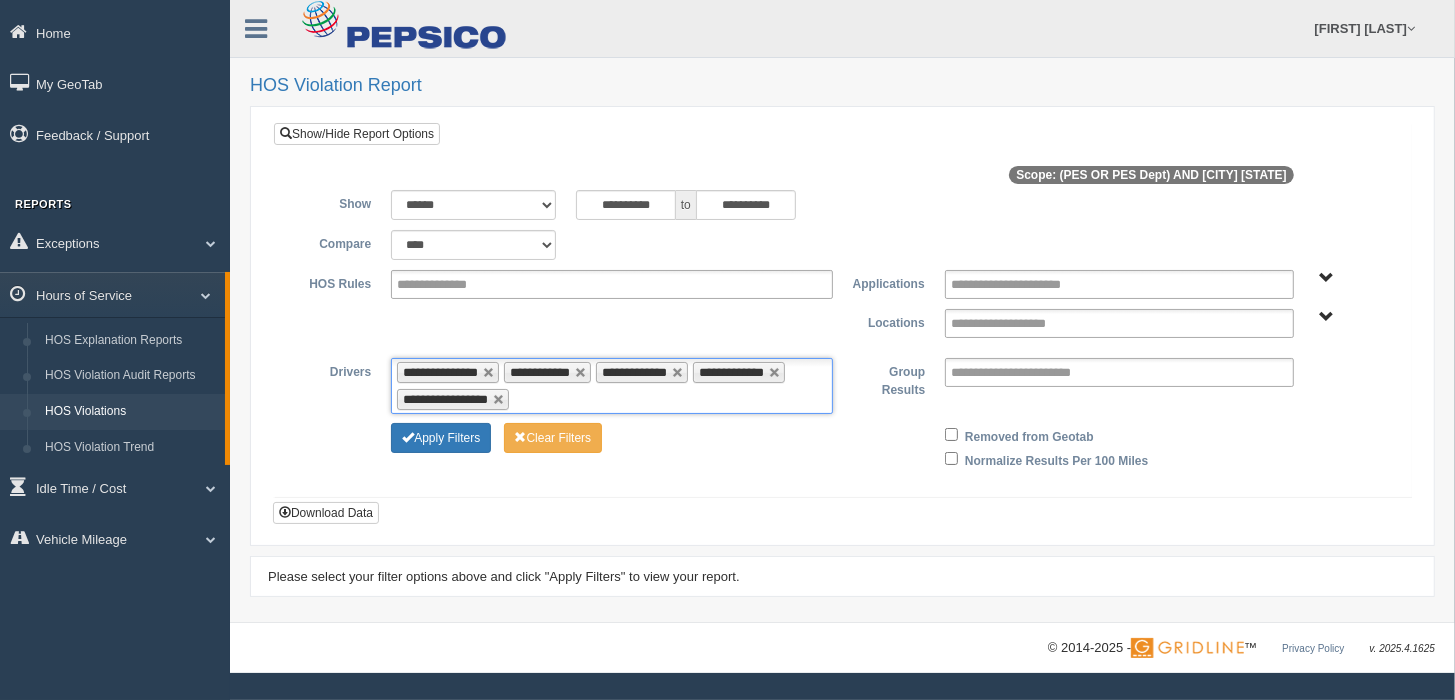 click at bounding box center (526, 399) 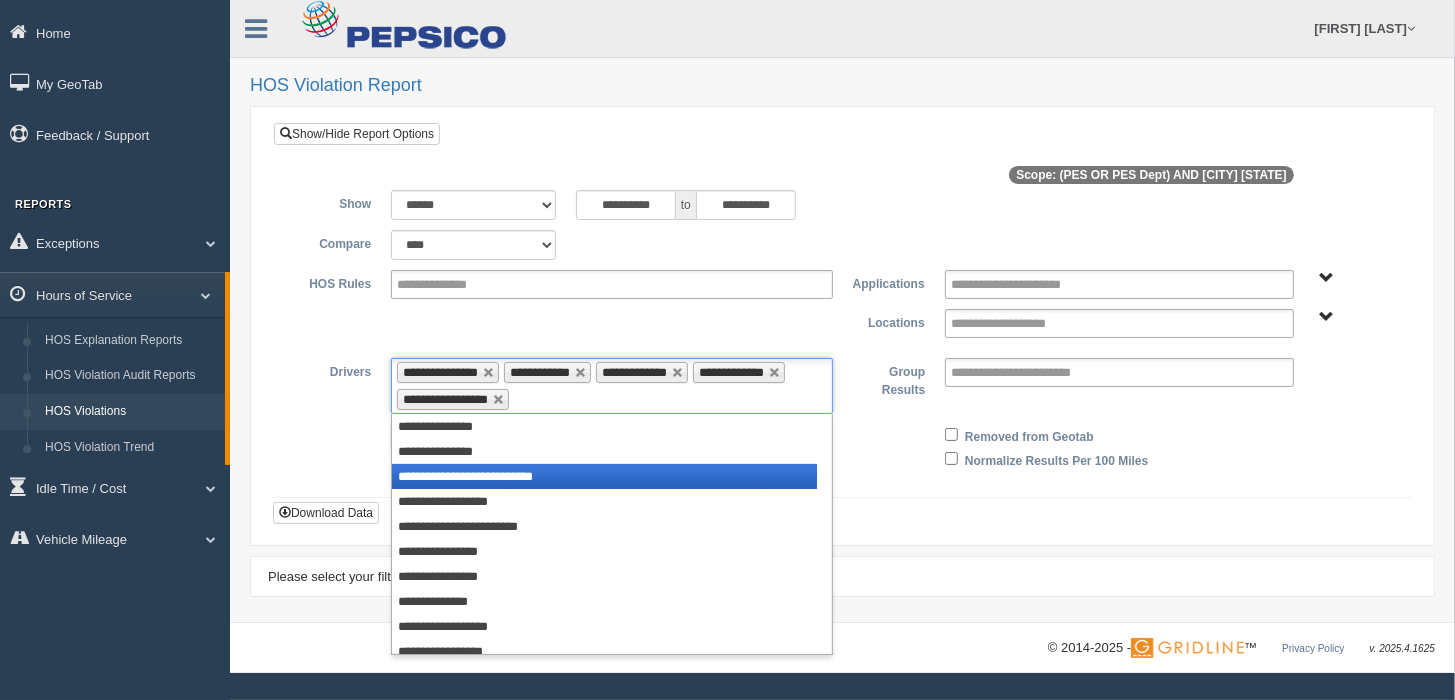 click on "**********" at bounding box center [604, 476] 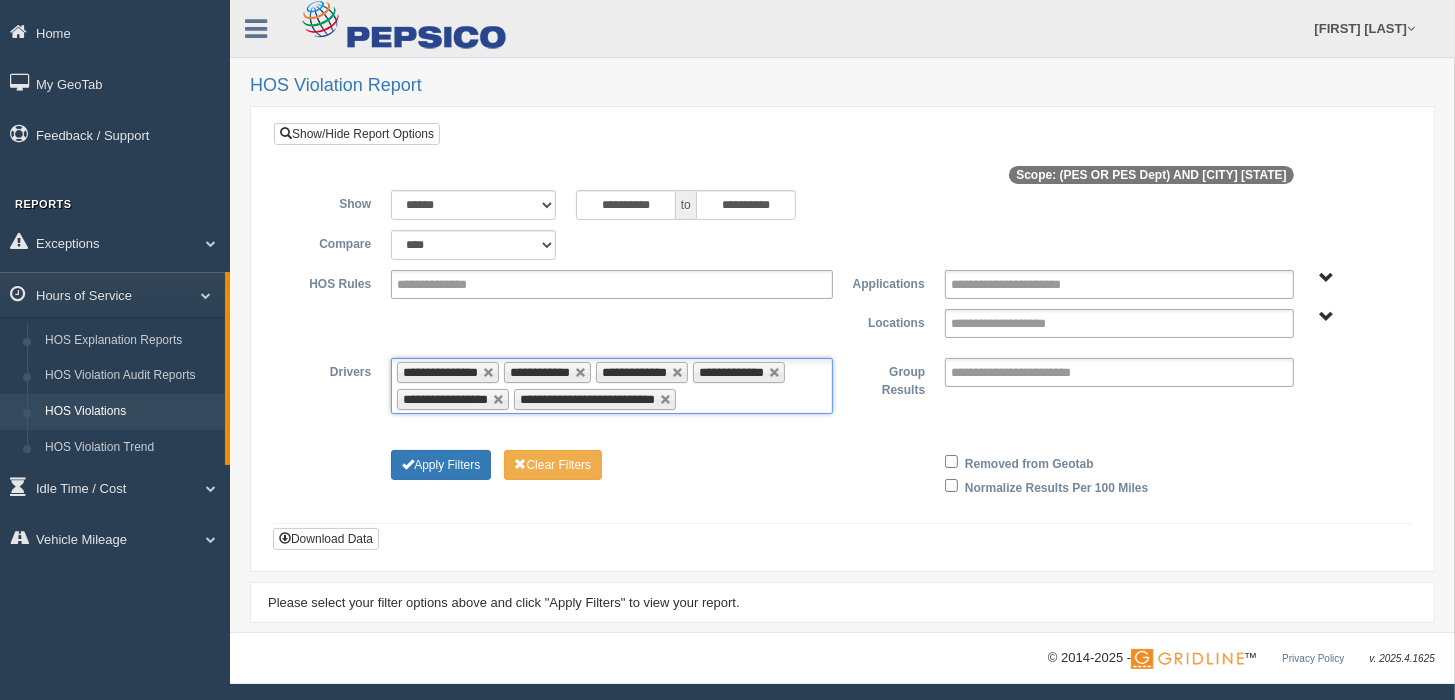 click at bounding box center [693, 399] 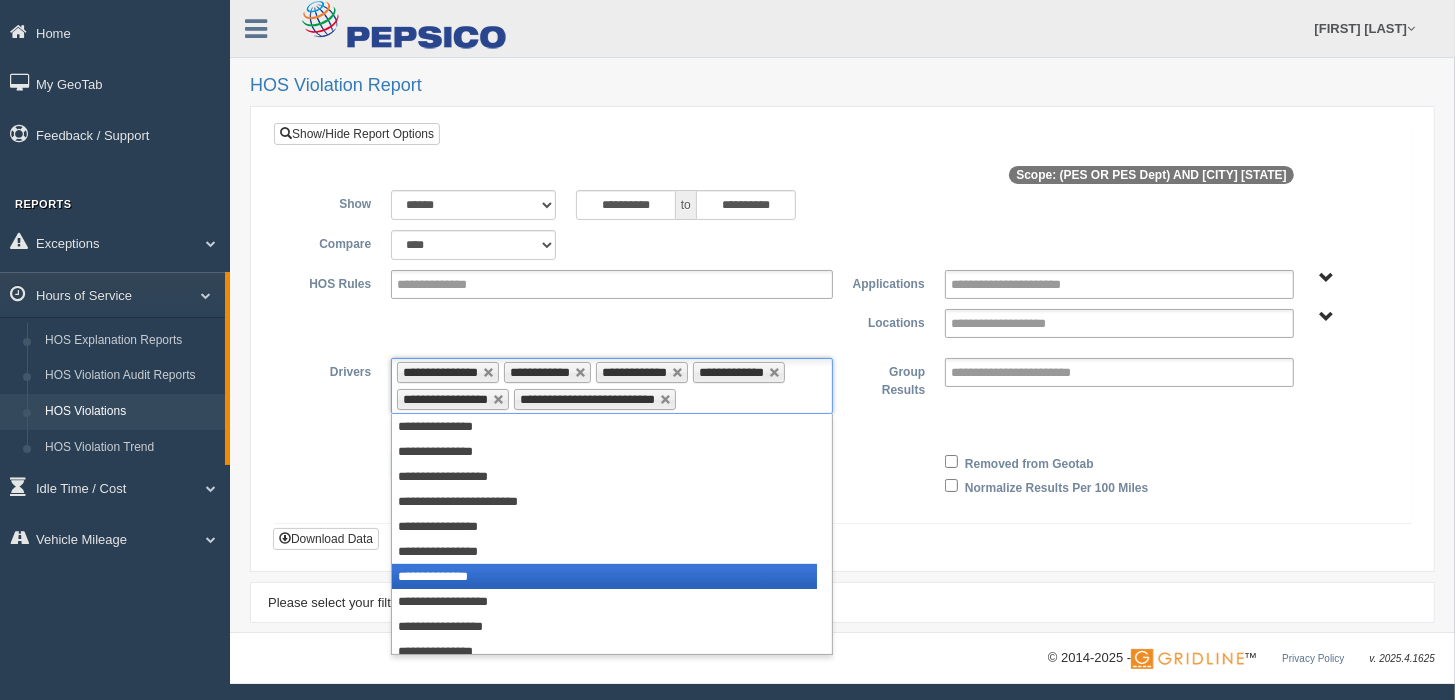 click on "**********" at bounding box center [604, 576] 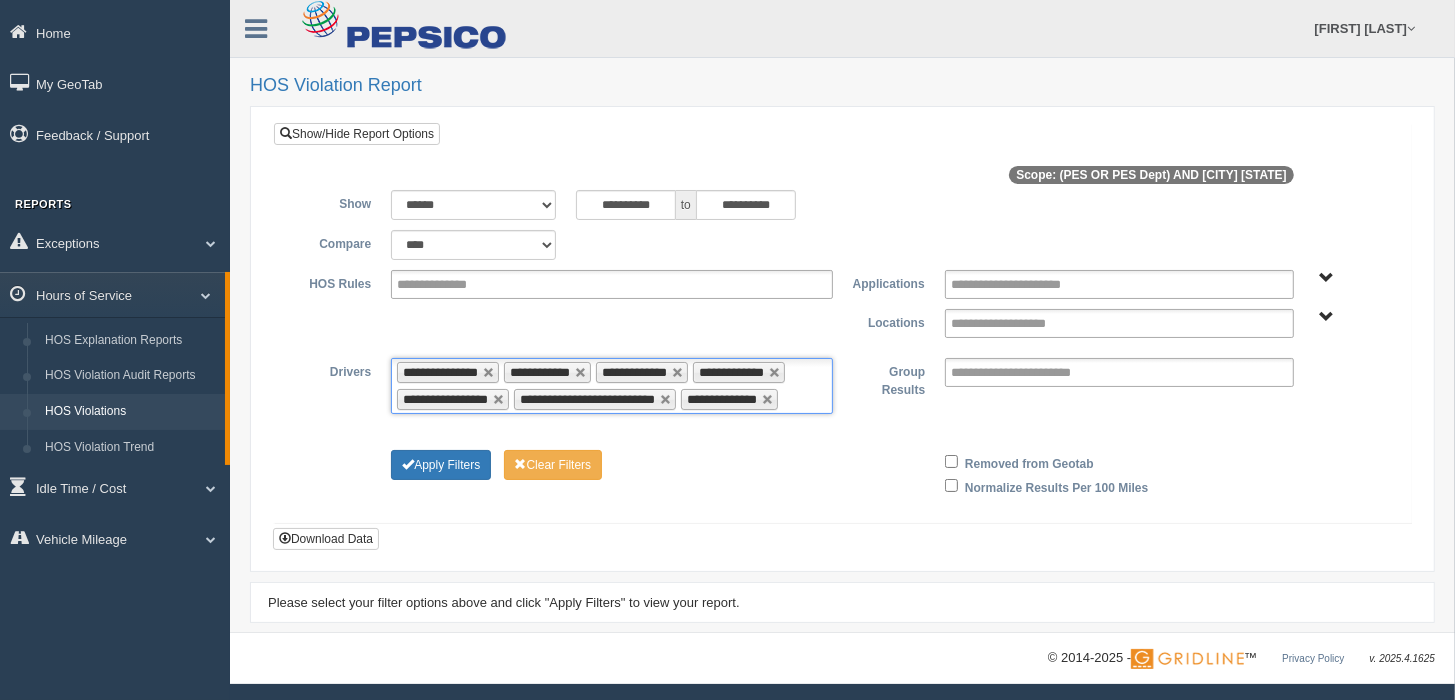 click at bounding box center [795, 399] 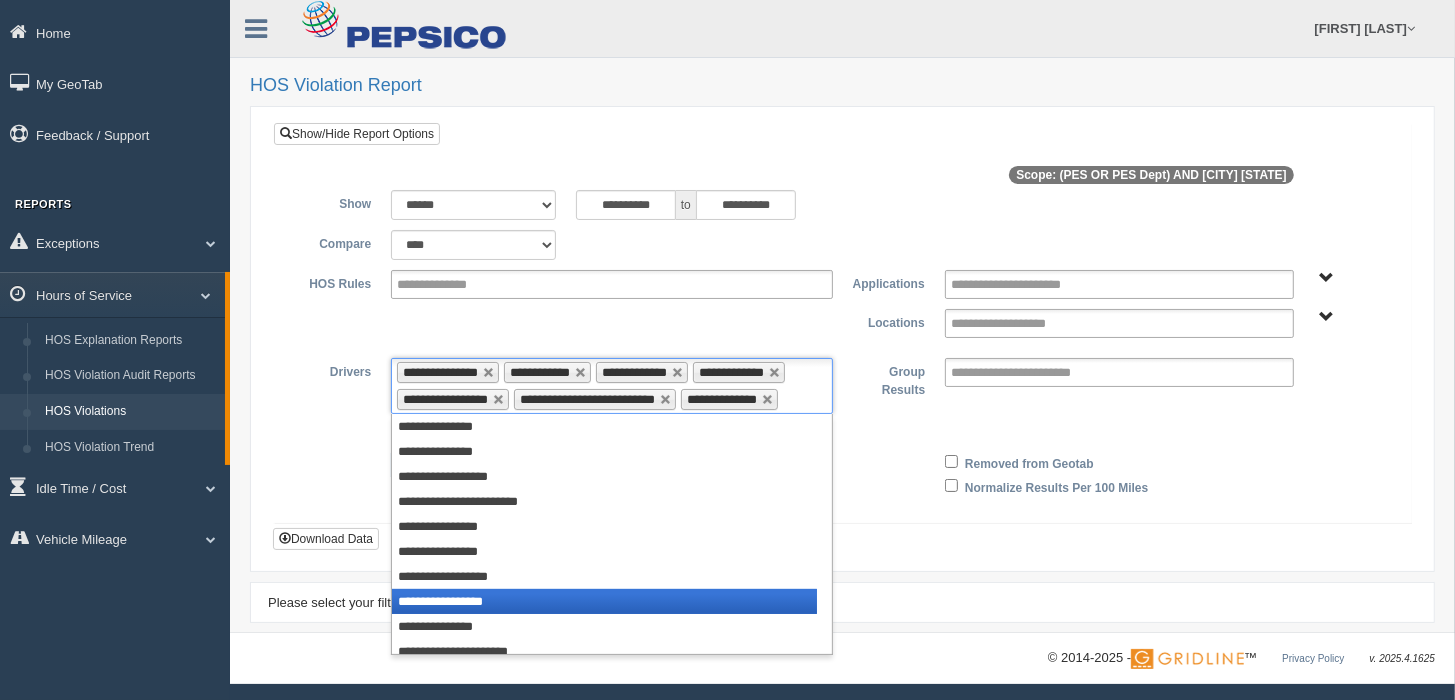 click on "**********" at bounding box center (604, 601) 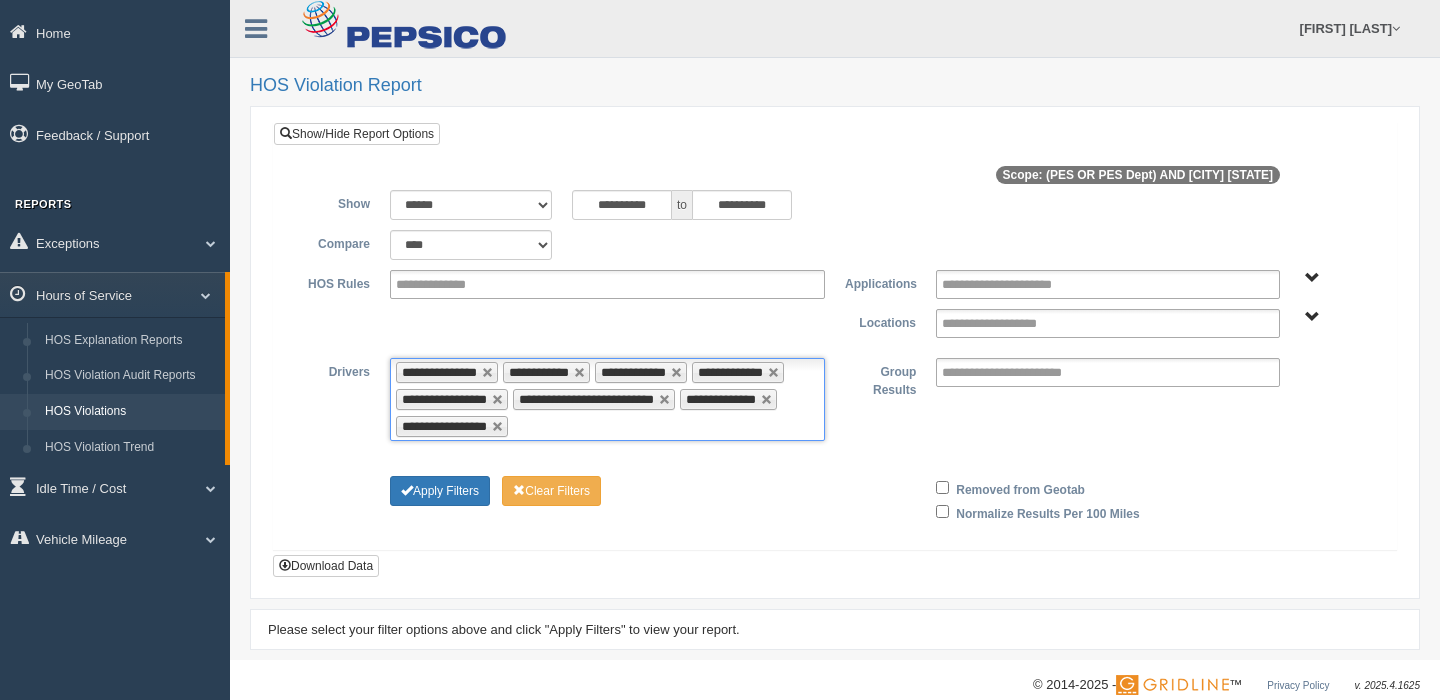 click on "**********" at bounding box center (607, 399) 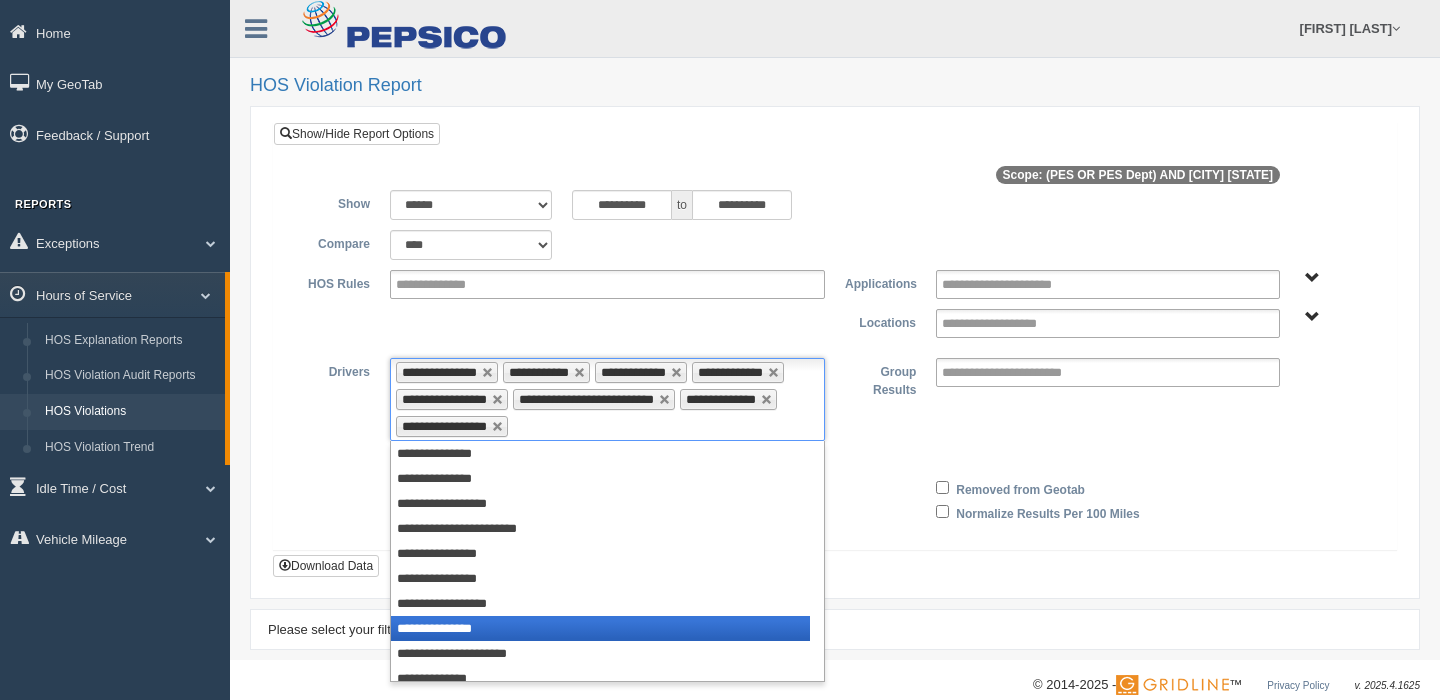scroll, scrollTop: 99, scrollLeft: 0, axis: vertical 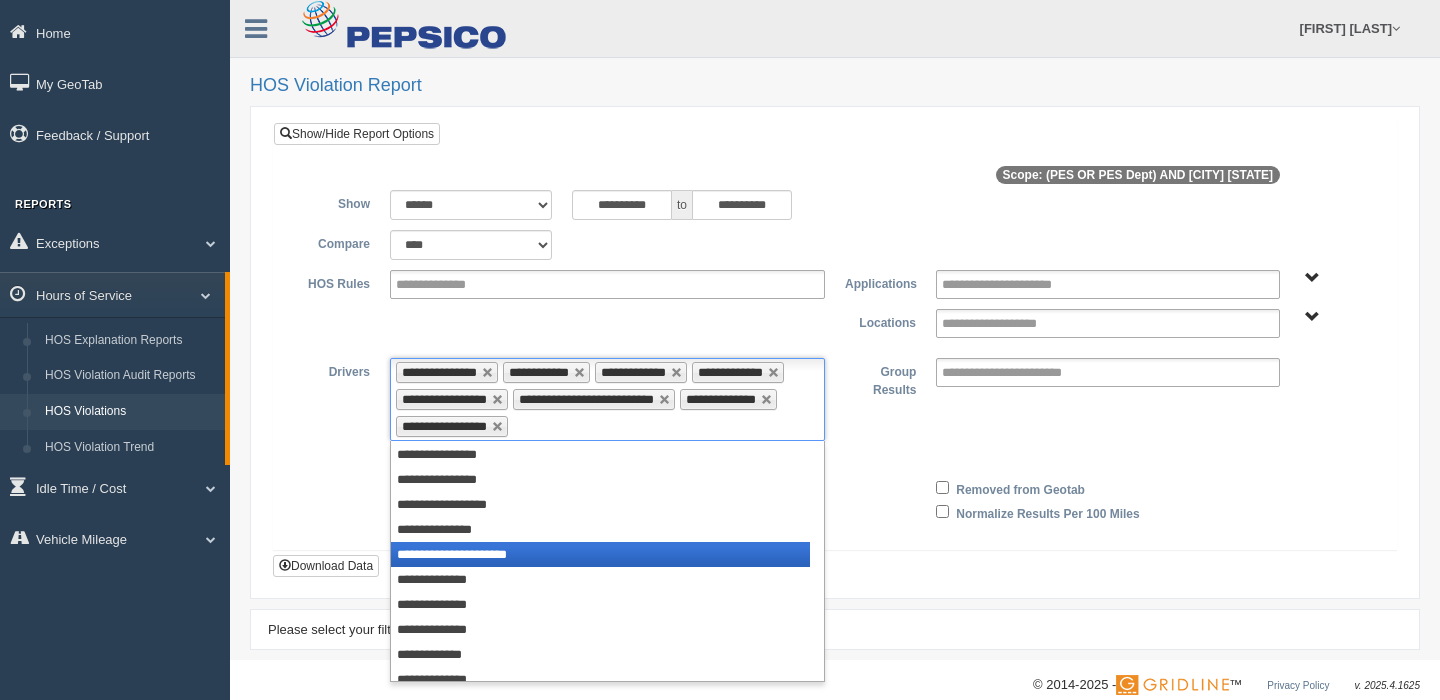 click on "**********" at bounding box center (600, 554) 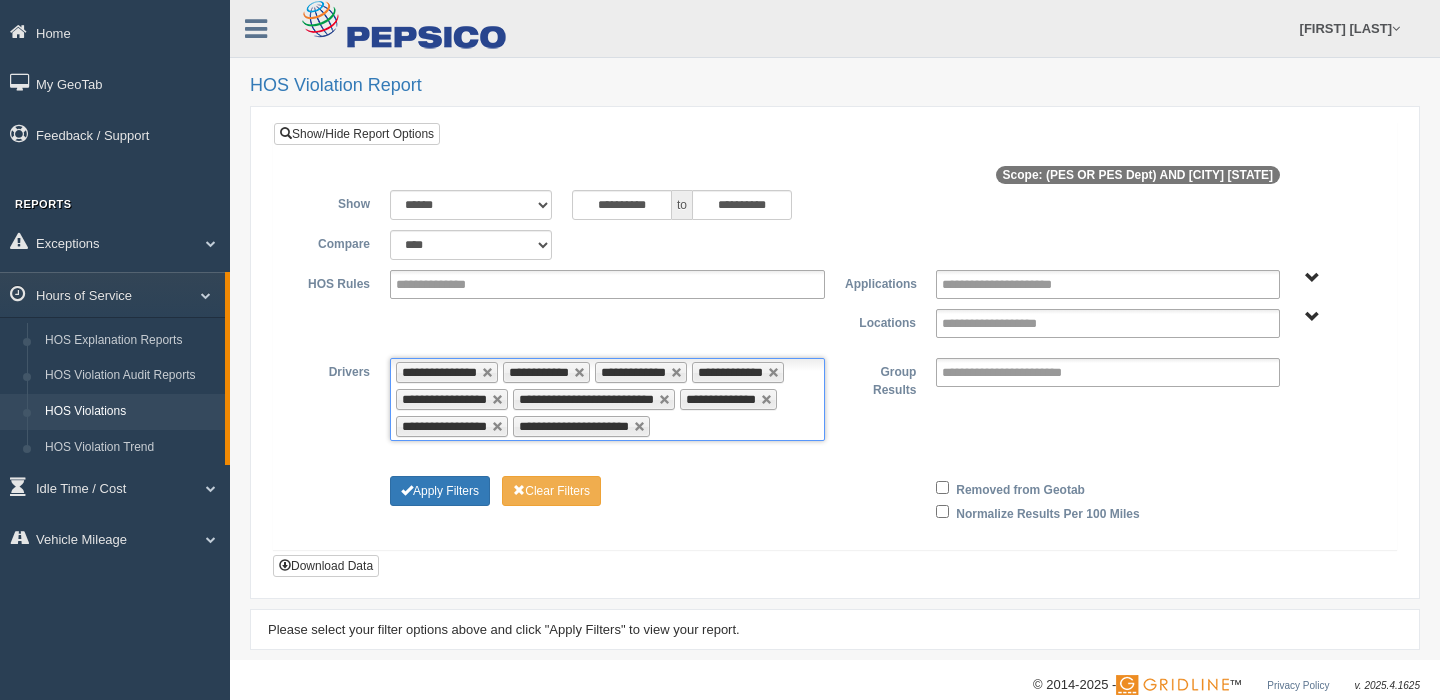 click on "**********" at bounding box center (607, 399) 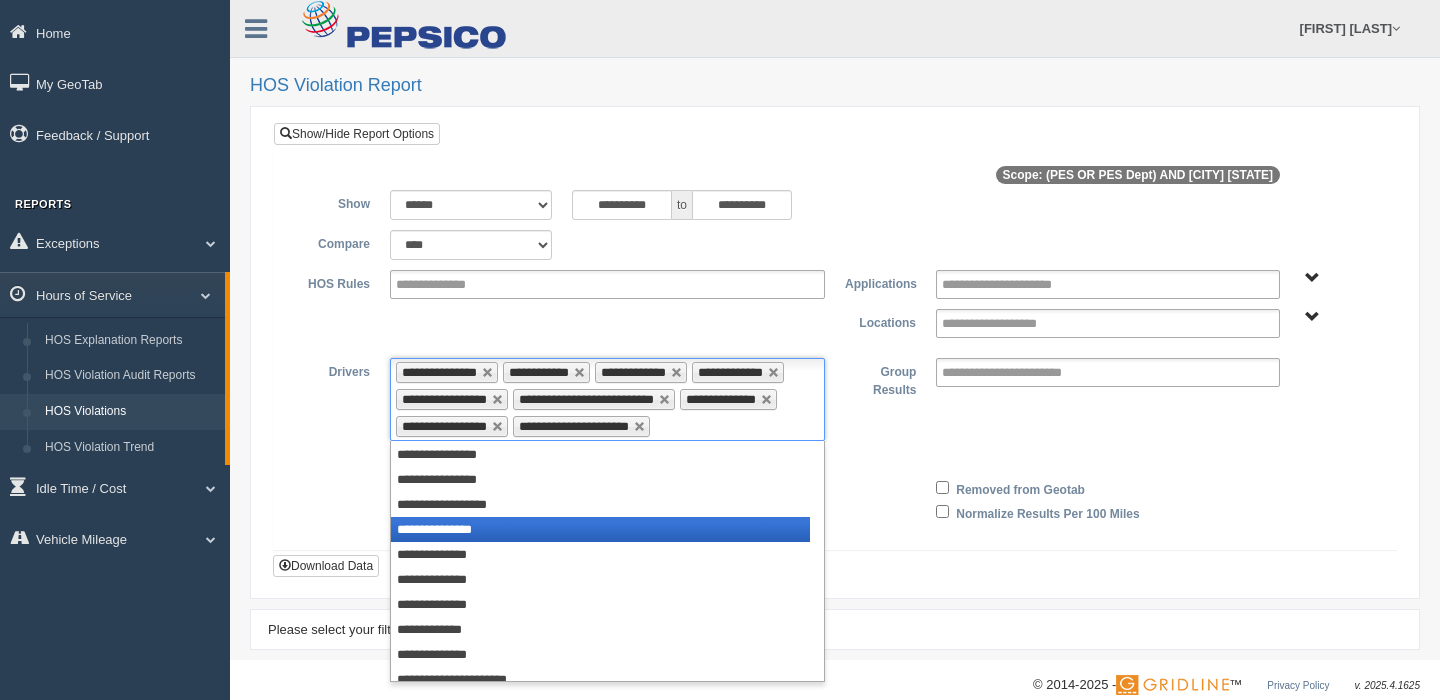 scroll, scrollTop: 109, scrollLeft: 0, axis: vertical 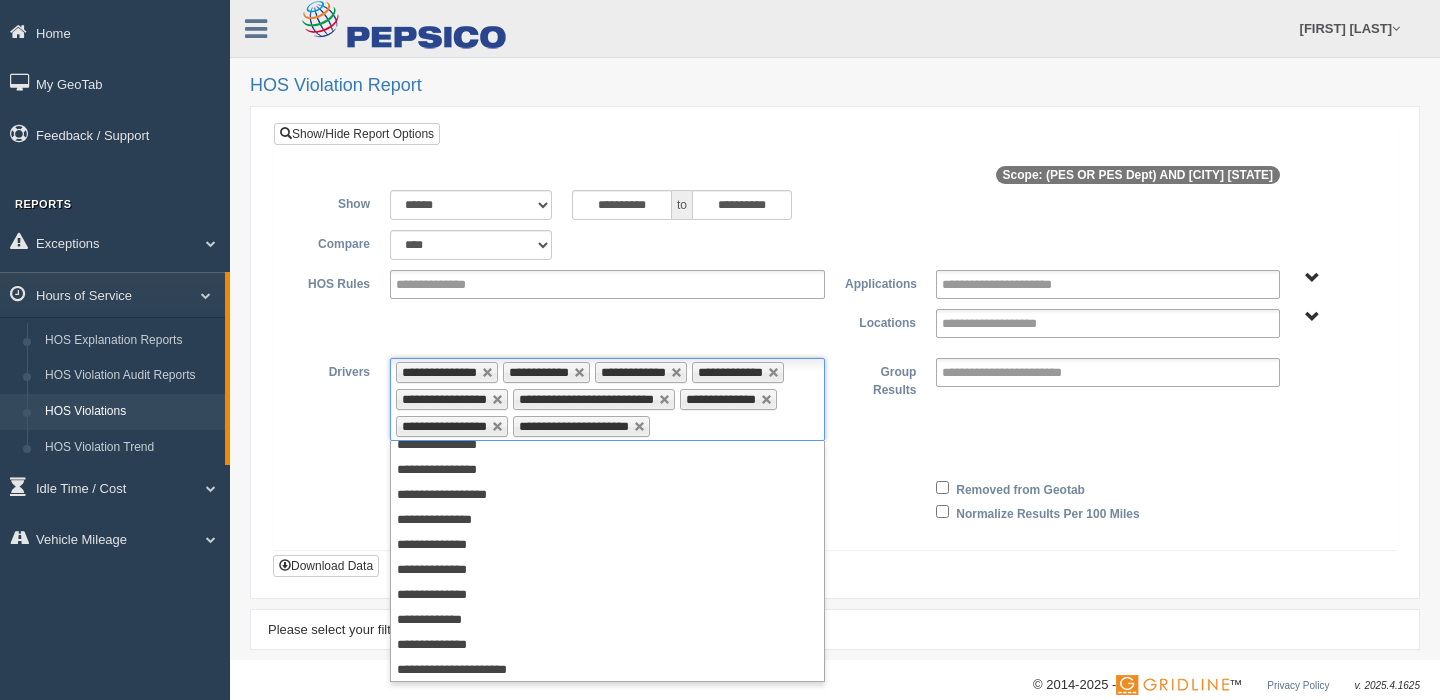 click on "Apply Filters
Clear Filters
Removed from Geotab
Normalize Results Per 100 Miles" at bounding box center [835, 499] 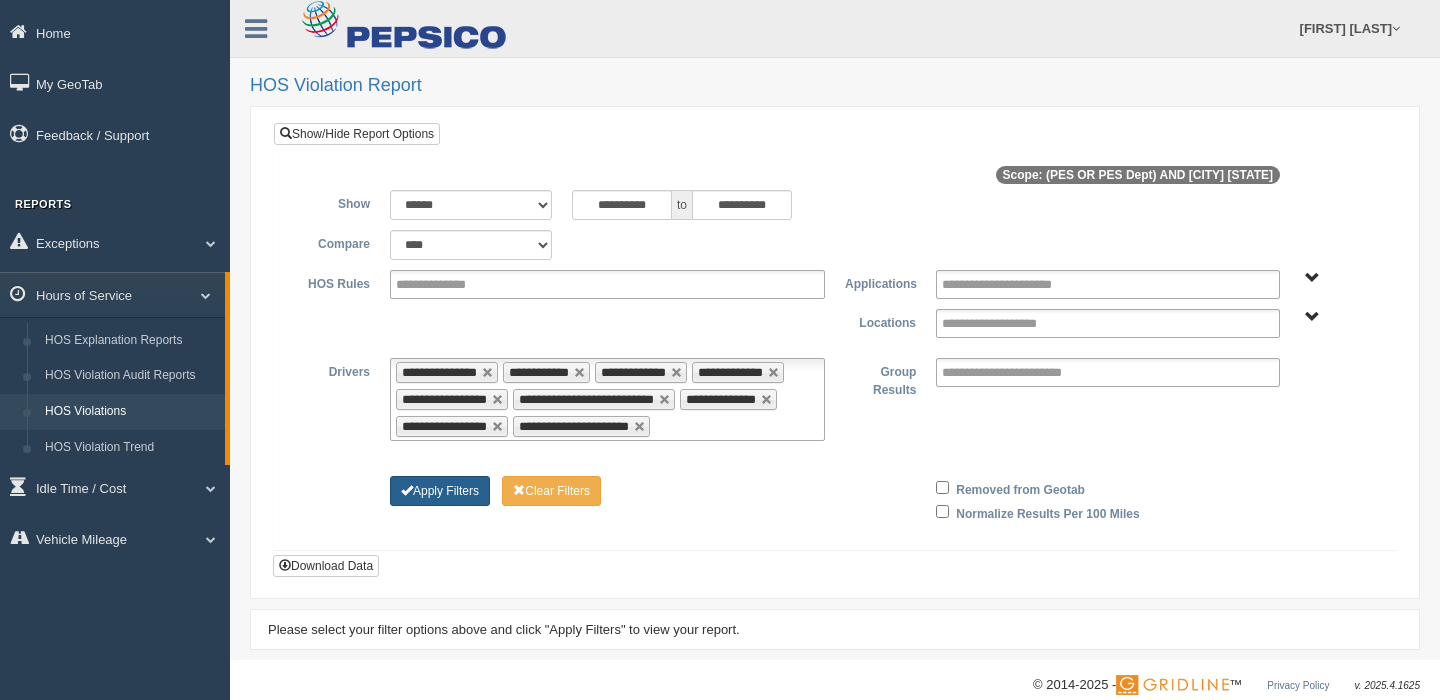 click on "Apply Filters" at bounding box center (440, 491) 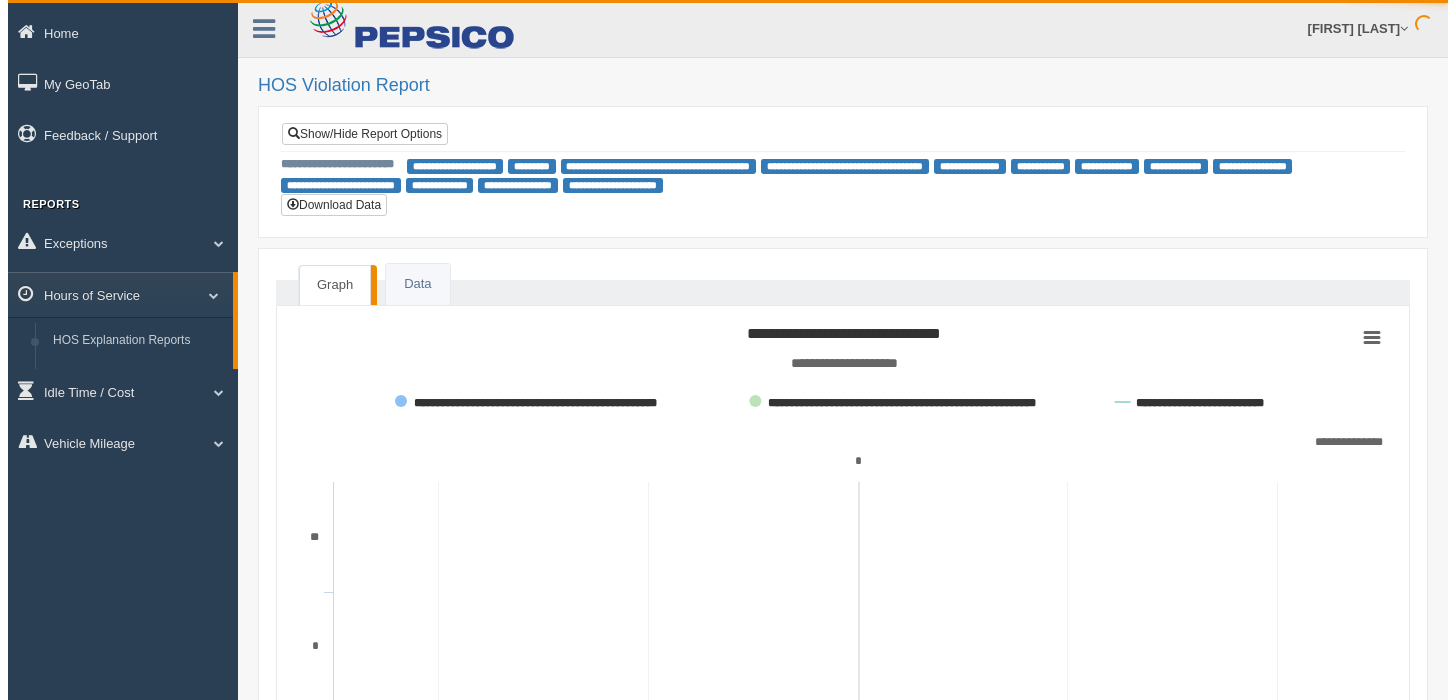 scroll, scrollTop: 0, scrollLeft: 0, axis: both 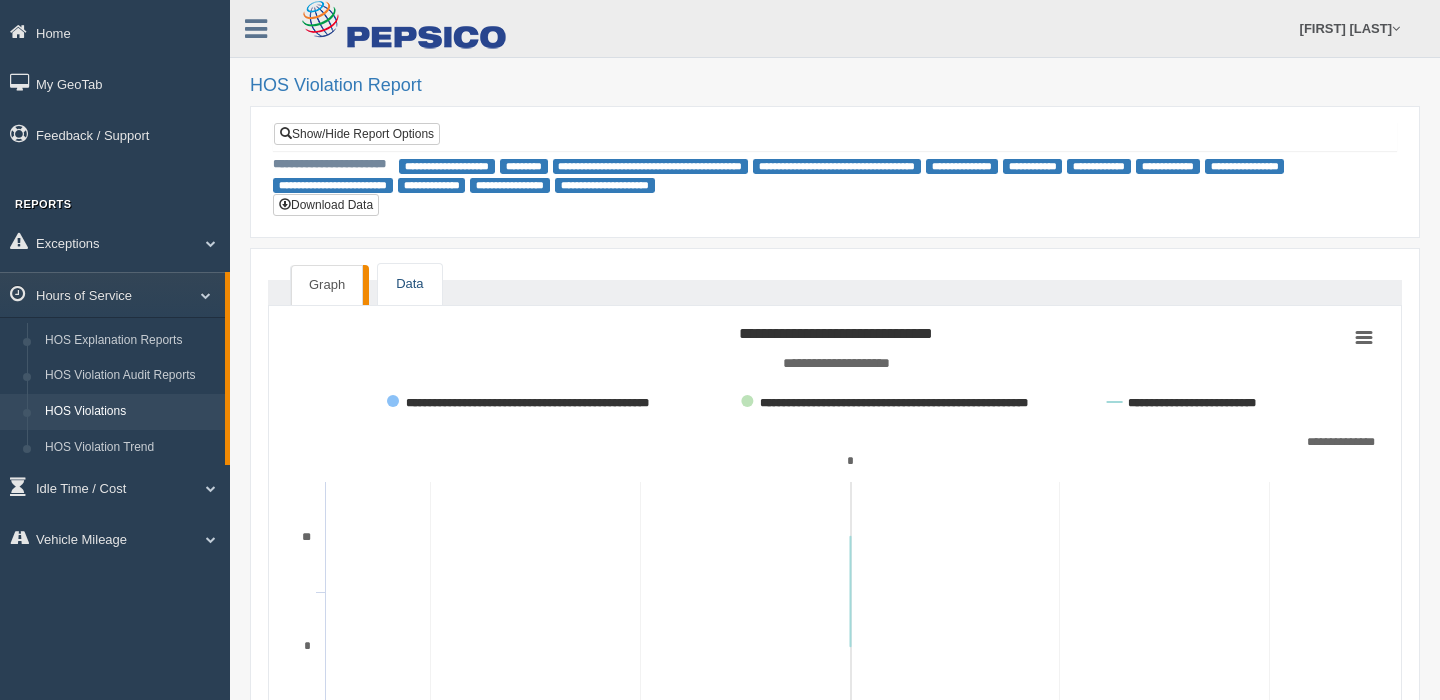 click on "Data" at bounding box center (409, 284) 